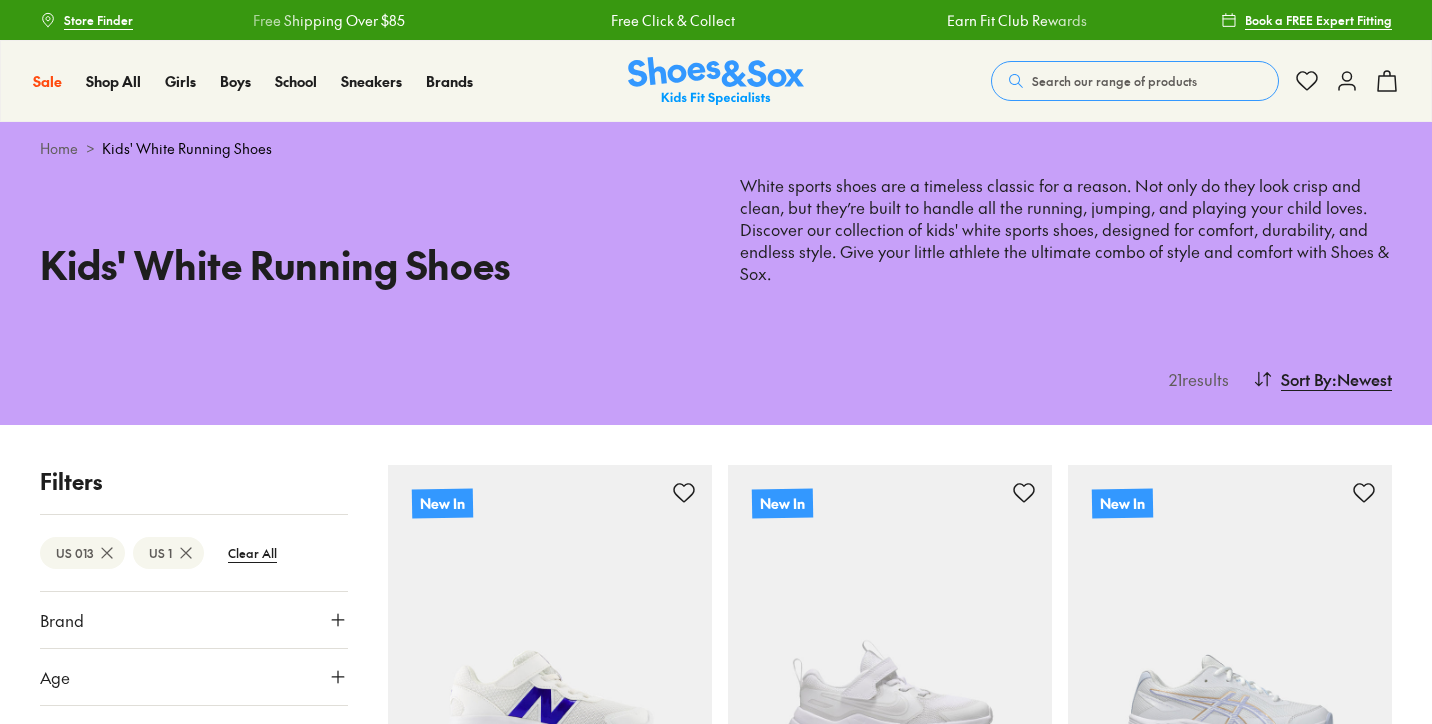 scroll, scrollTop: 0, scrollLeft: 0, axis: both 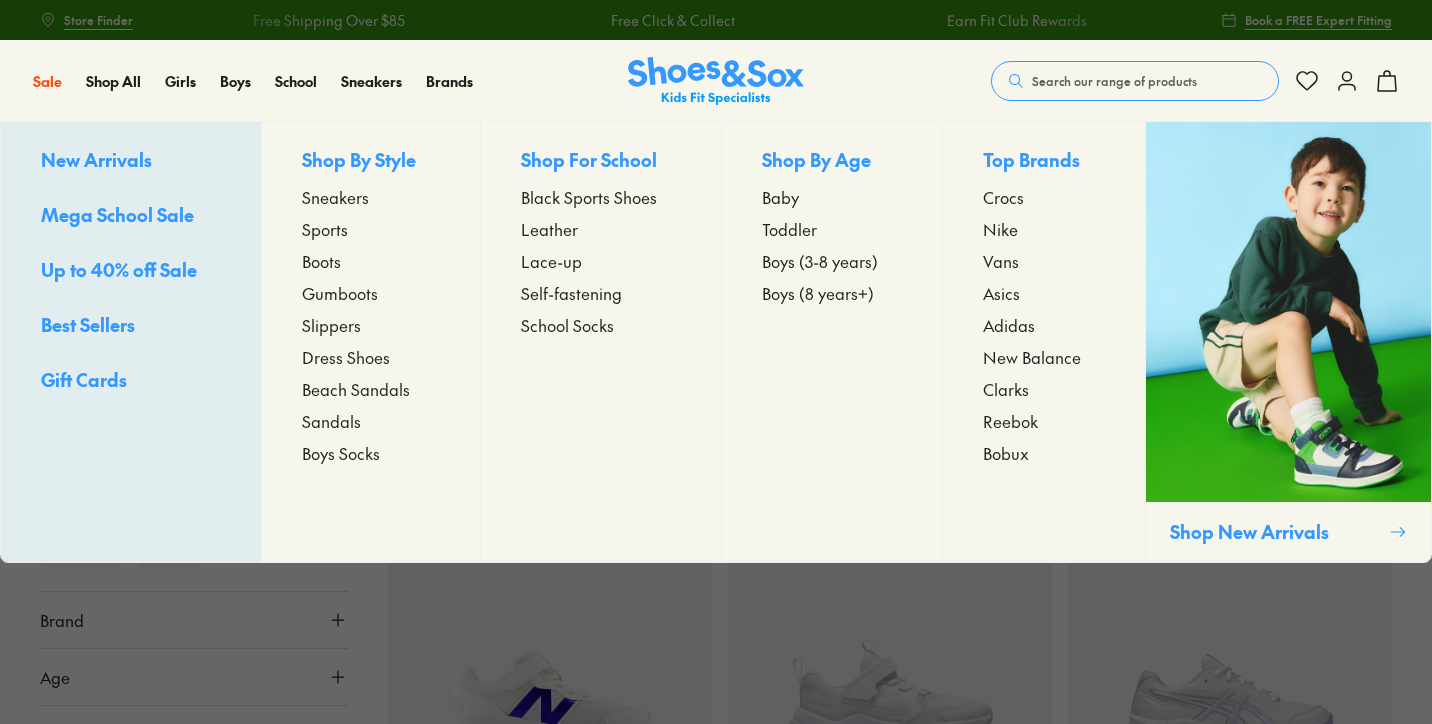 click on "Sneakers" at bounding box center [335, 197] 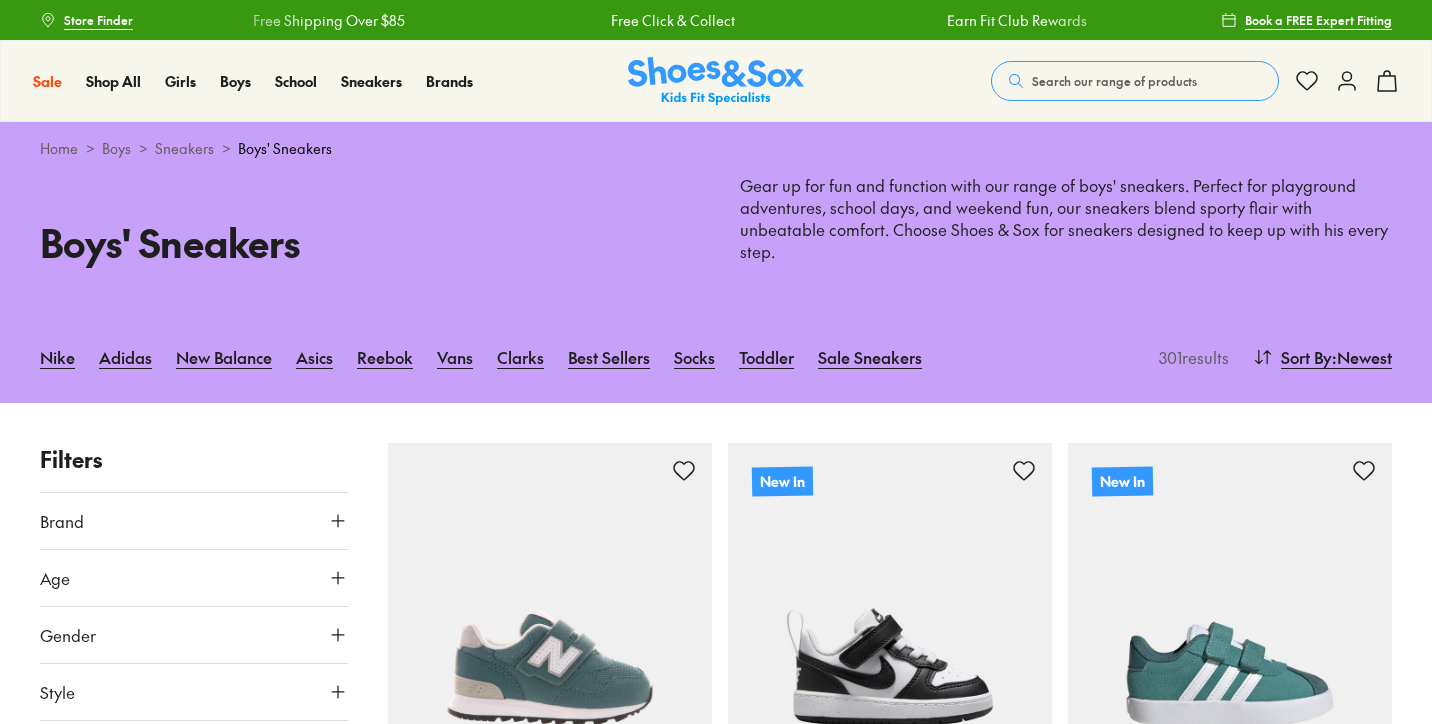 scroll, scrollTop: 0, scrollLeft: 0, axis: both 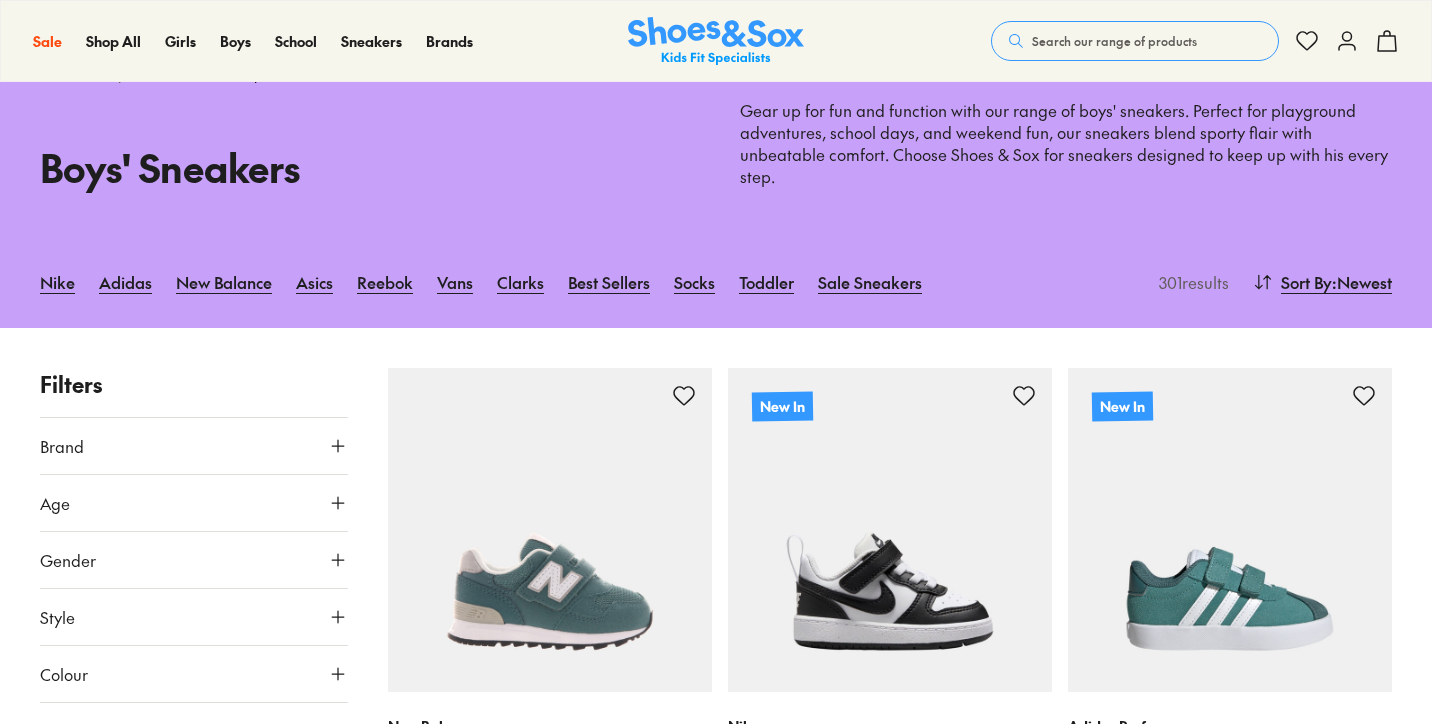 click on "Brand" at bounding box center (194, 446) 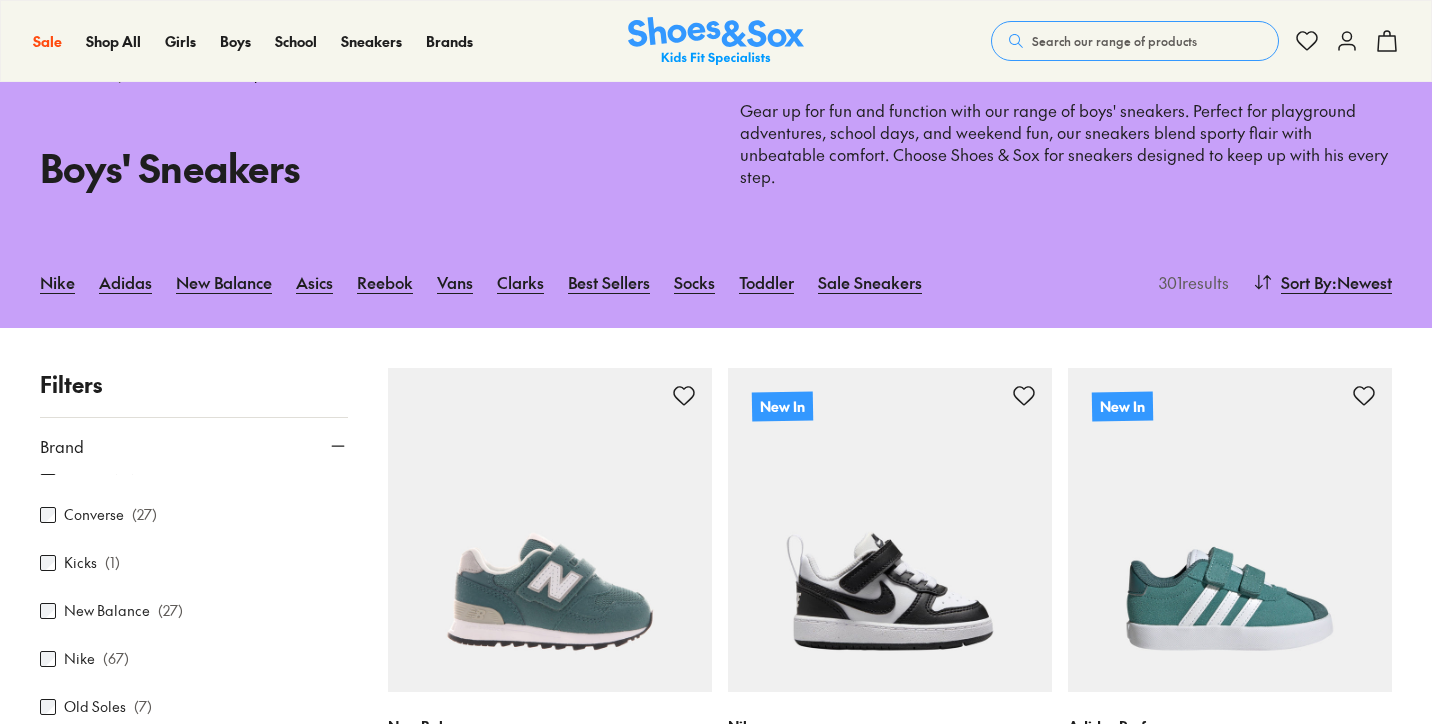 scroll, scrollTop: 220, scrollLeft: 0, axis: vertical 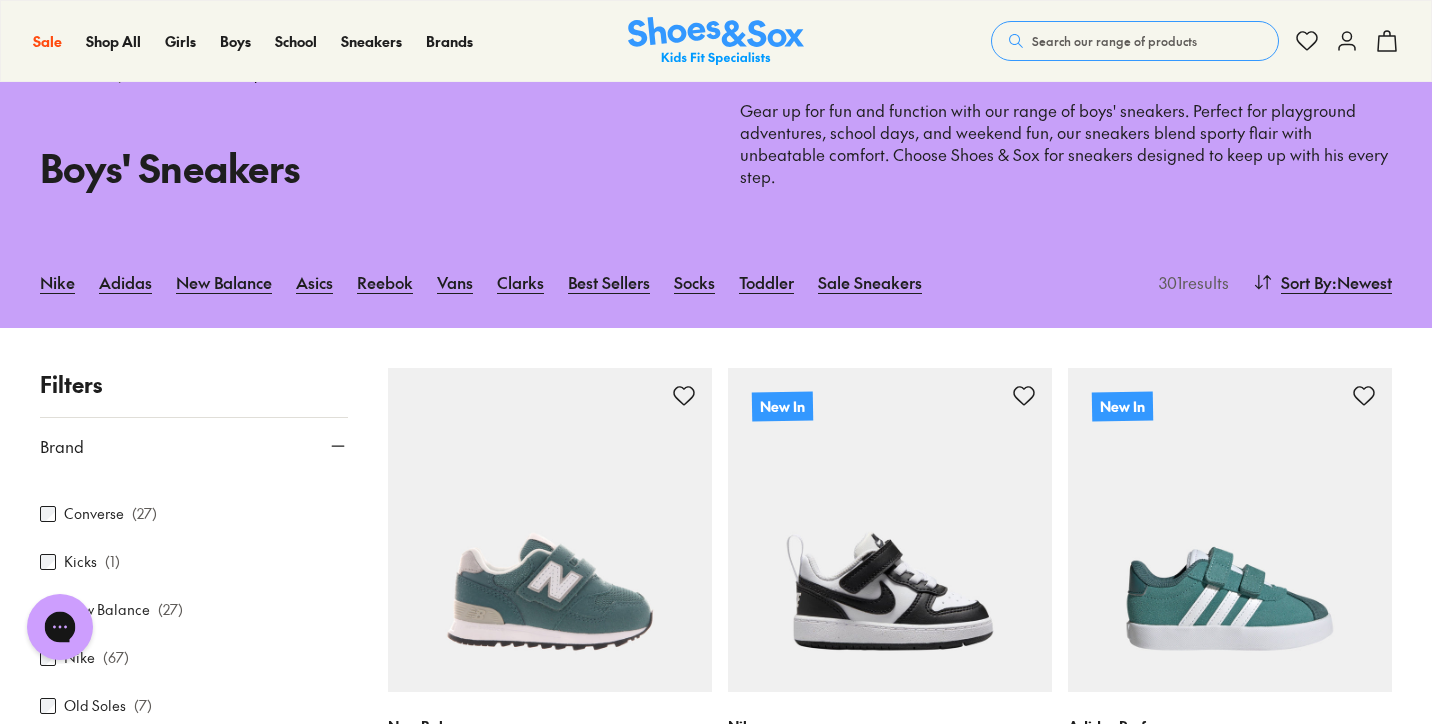 click on "Chat with us" at bounding box center [60, 627] 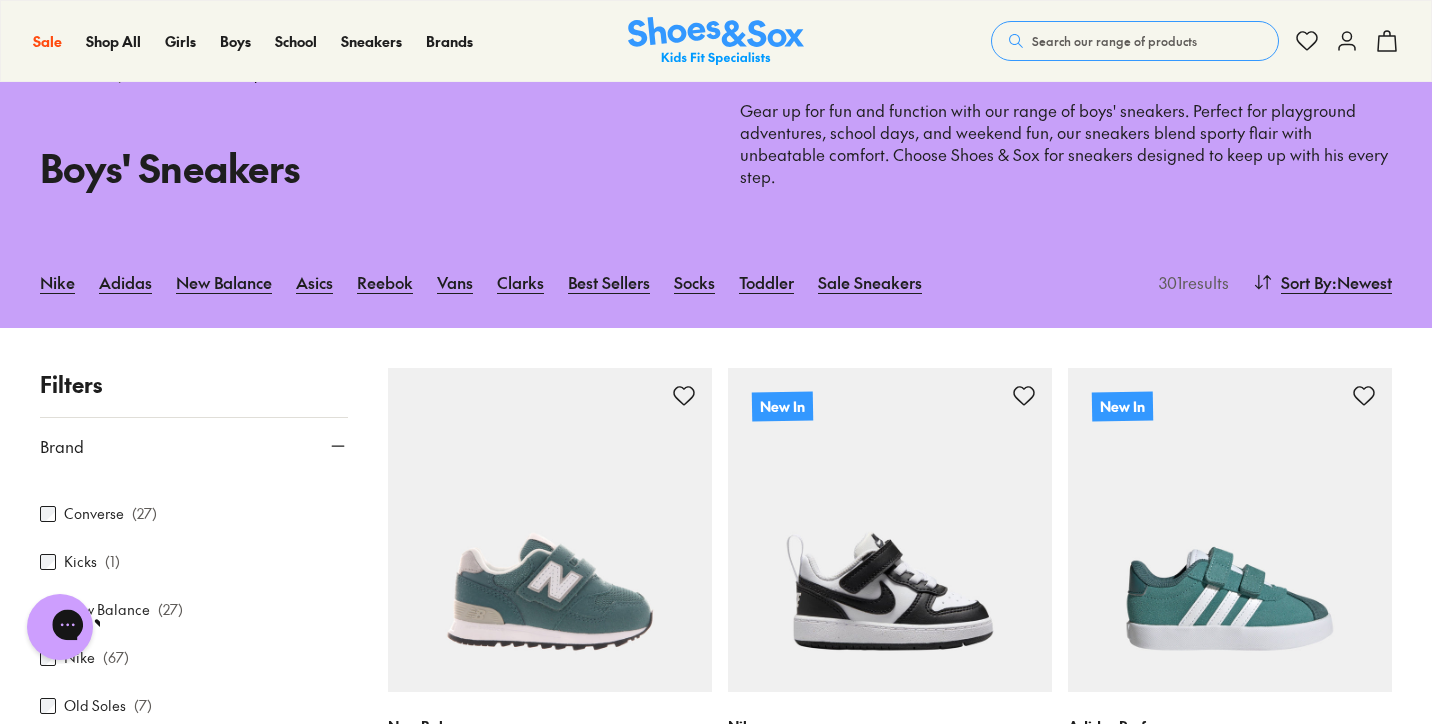 scroll, scrollTop: 0, scrollLeft: 0, axis: both 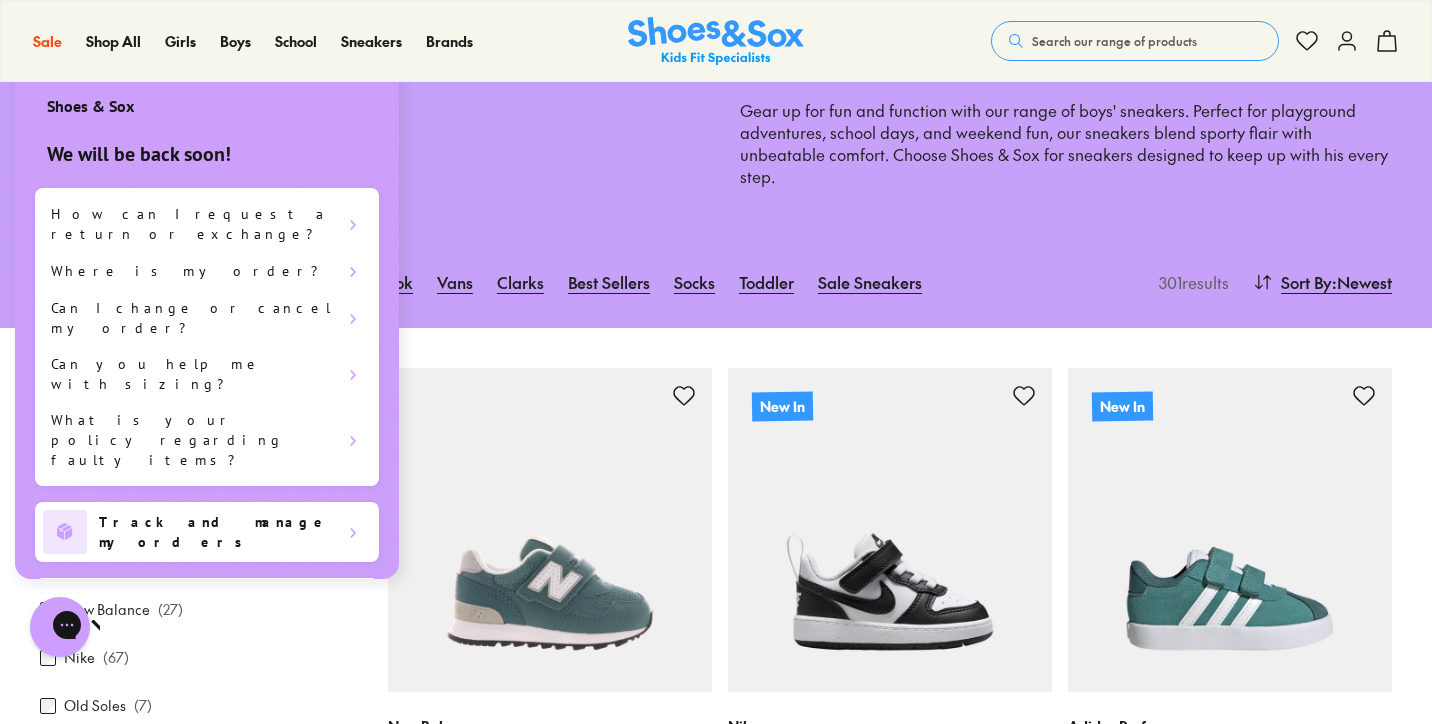 click on "Chat with us" at bounding box center [60, 627] 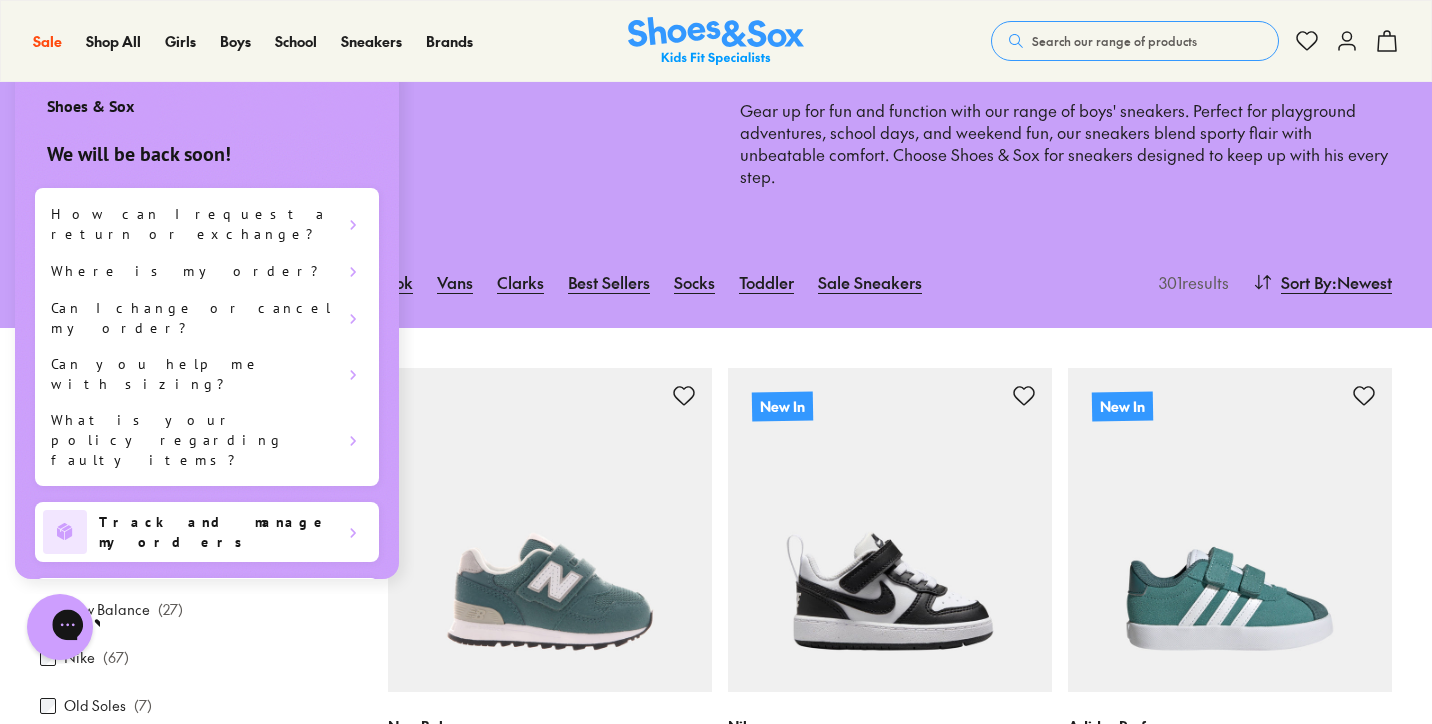 click at bounding box center [138, 627] 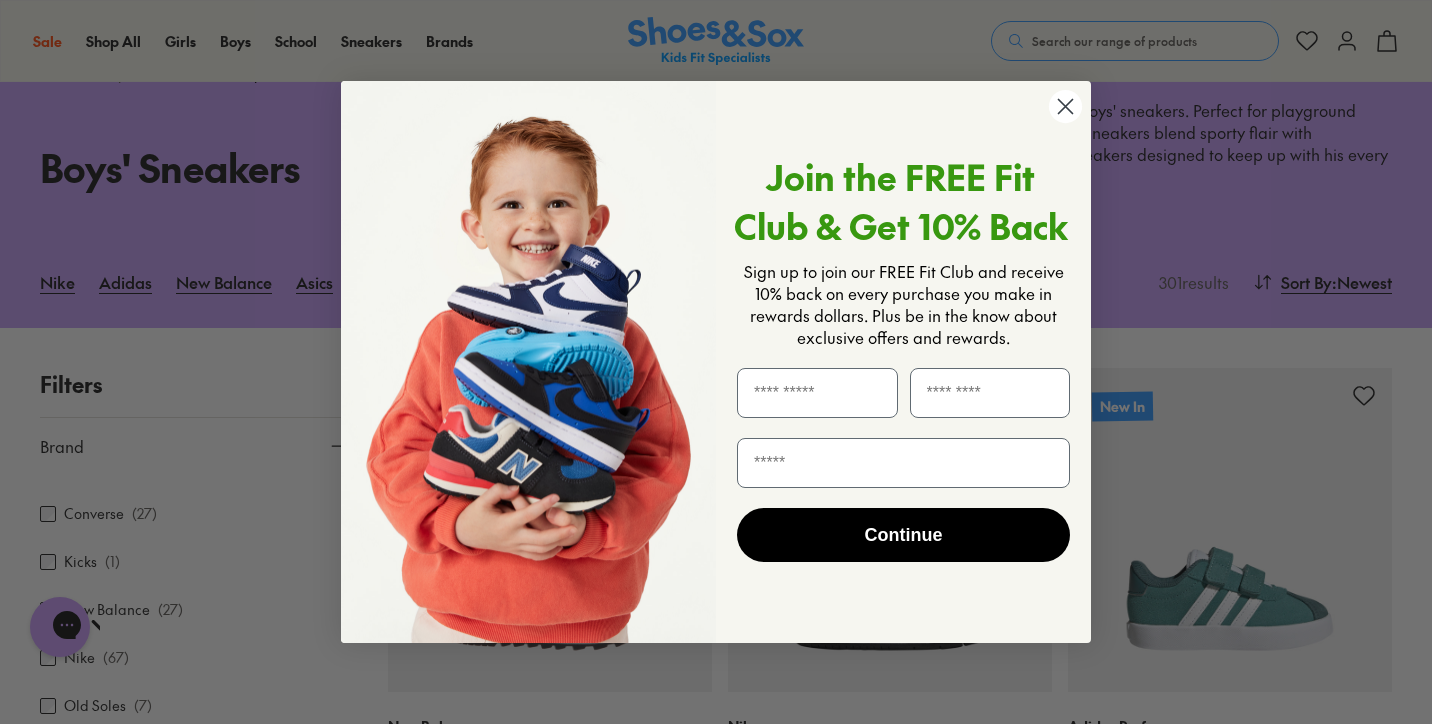 click on "Join the FREE Fit Club & Get 10% Back Sign up to join our FREE Fit Club and receive 10% back on every purchase you make in rewards dollars. Plus be in the know about exclusive offers and rewards. Continue" at bounding box center (896, 362) 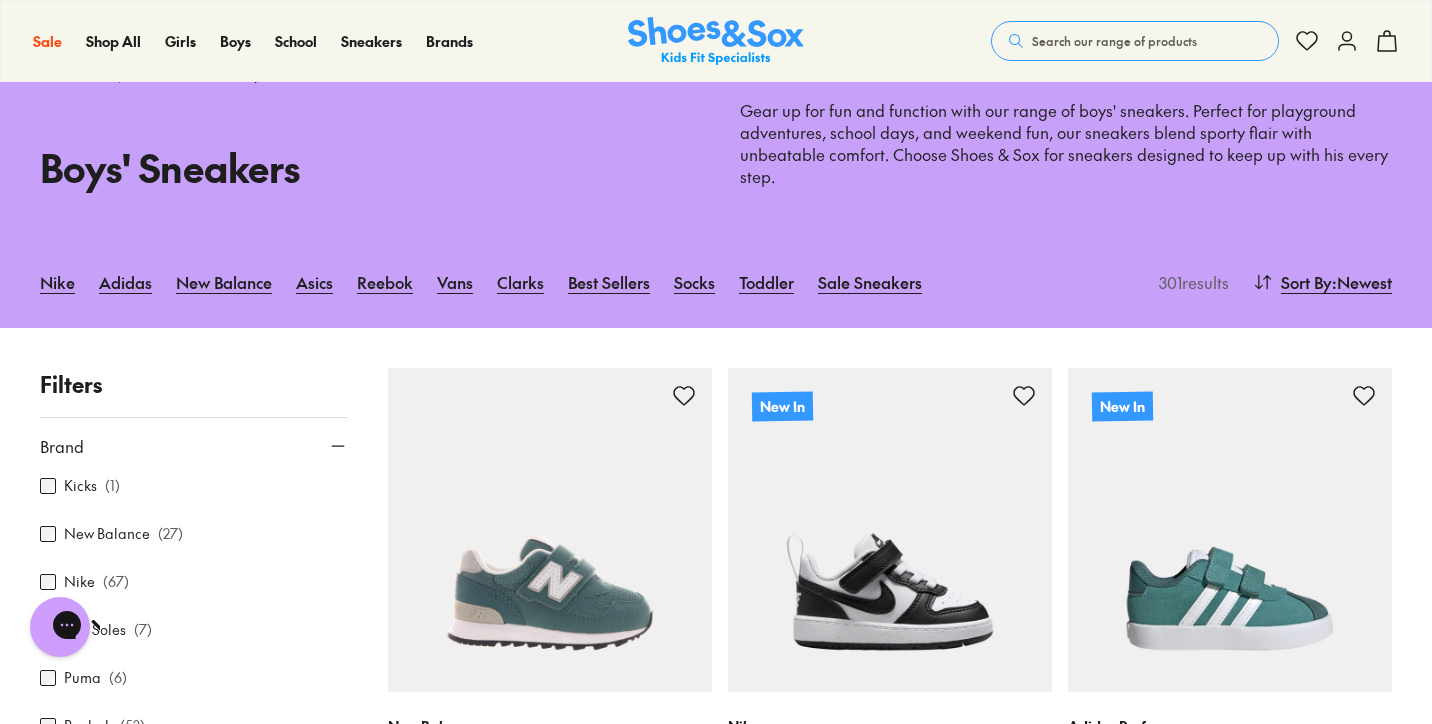 scroll, scrollTop: 303, scrollLeft: 0, axis: vertical 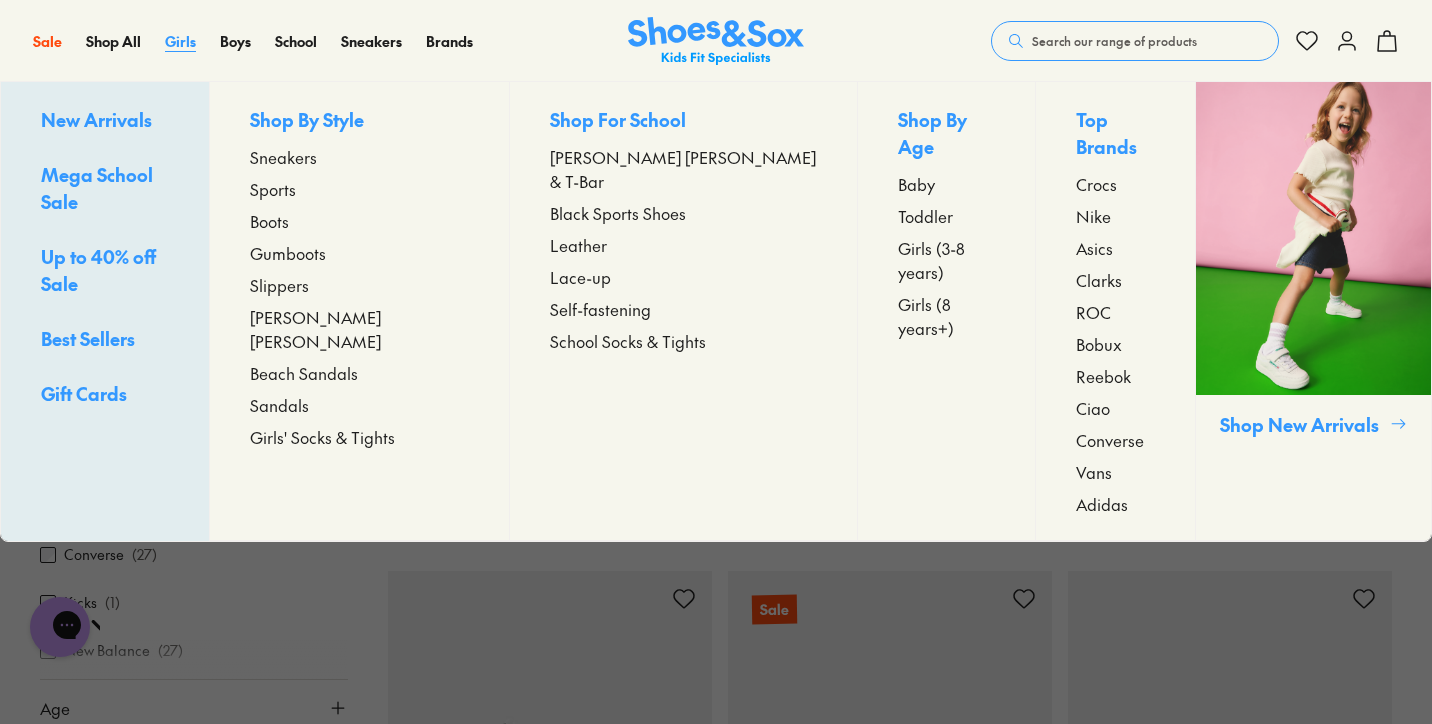 click on "Girls" at bounding box center [180, 41] 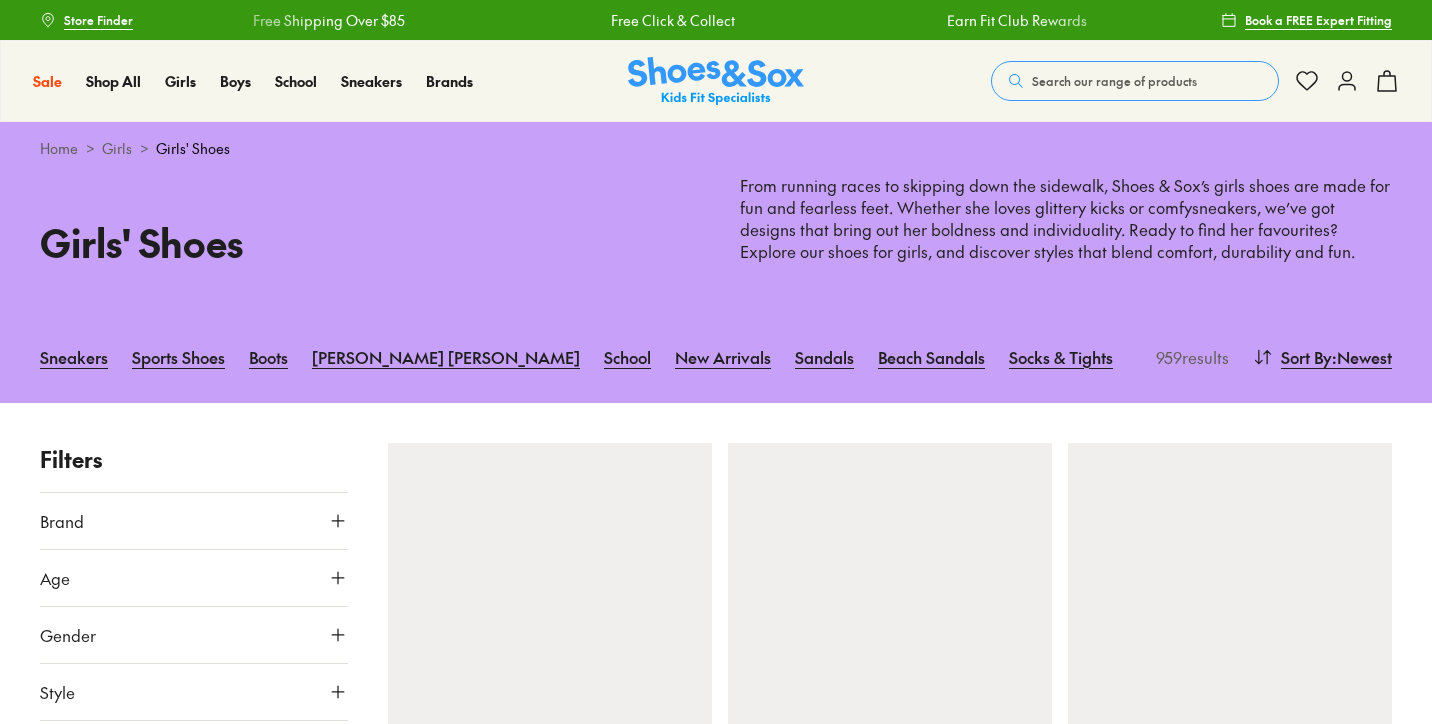 scroll, scrollTop: 0, scrollLeft: 0, axis: both 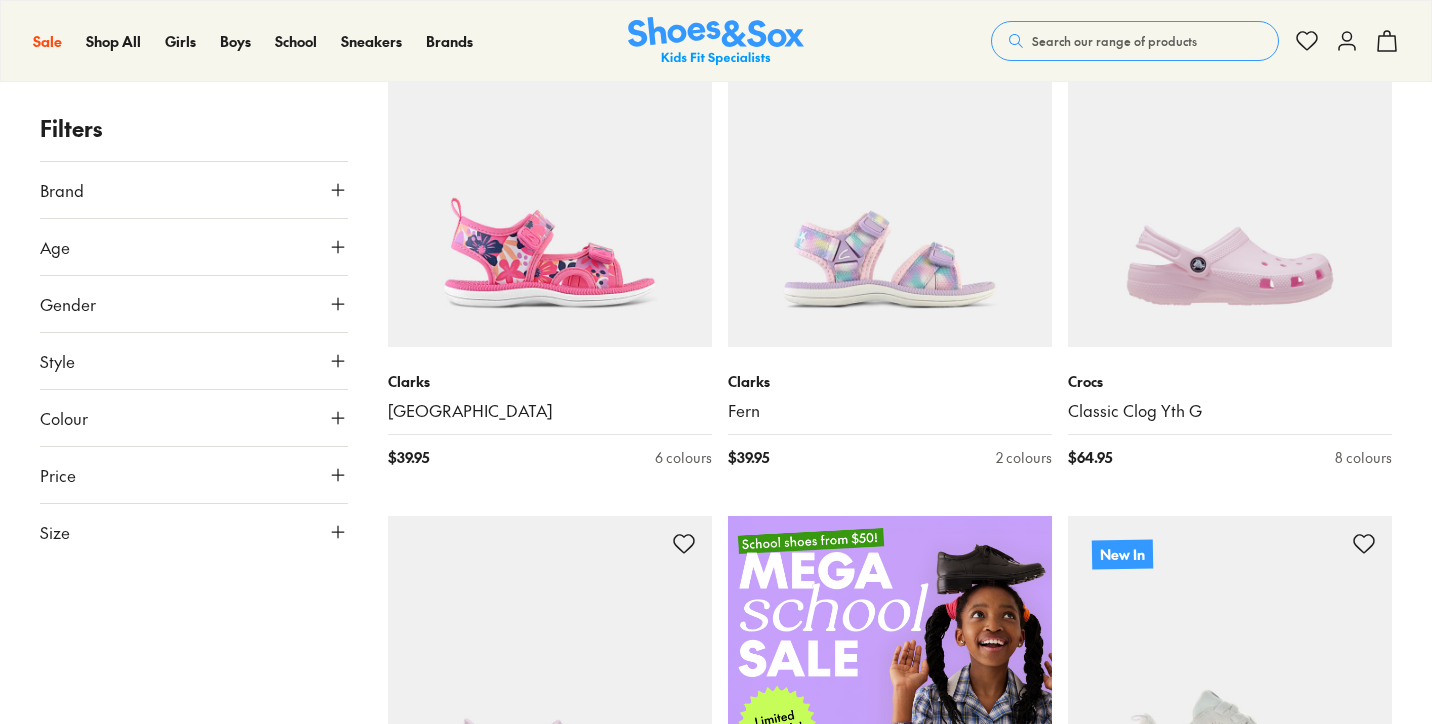 click on "Brand" at bounding box center (194, 190) 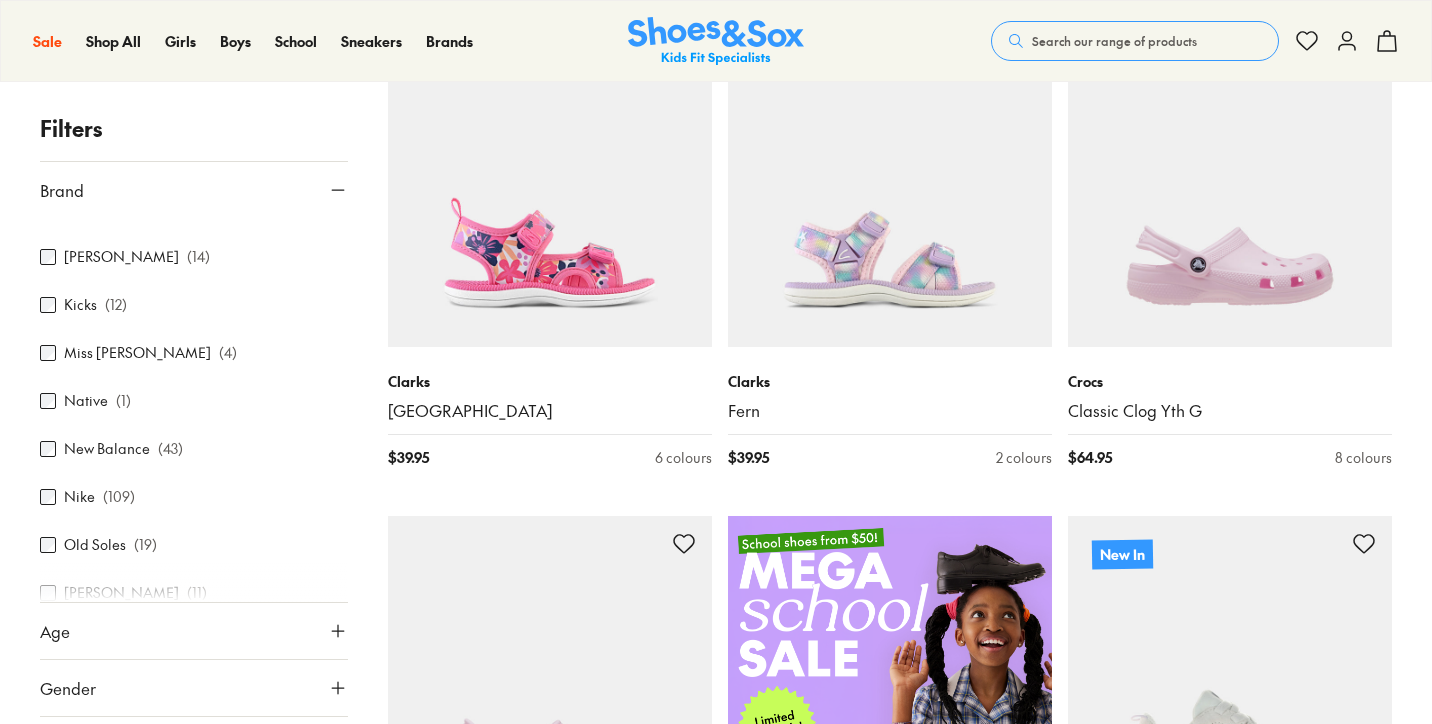 scroll, scrollTop: 737, scrollLeft: 0, axis: vertical 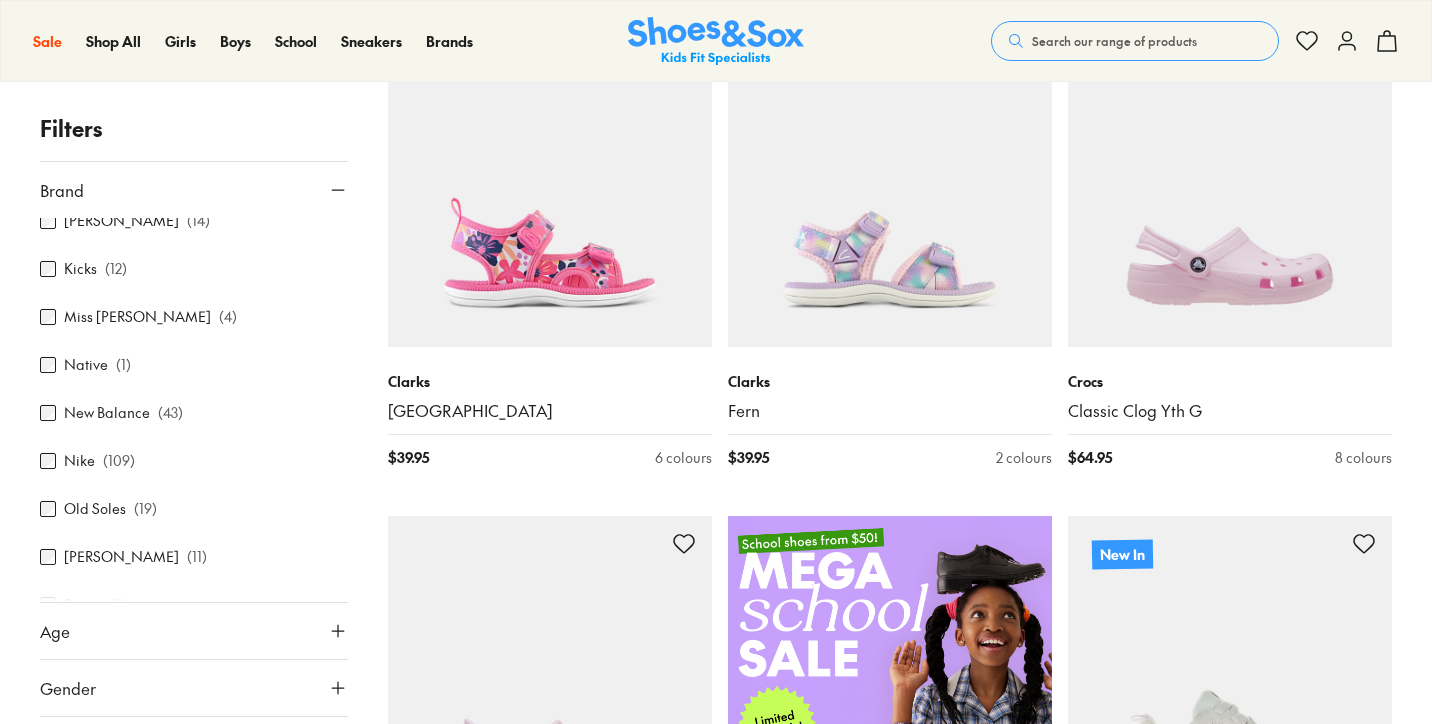 click on "Nike" at bounding box center [79, 461] 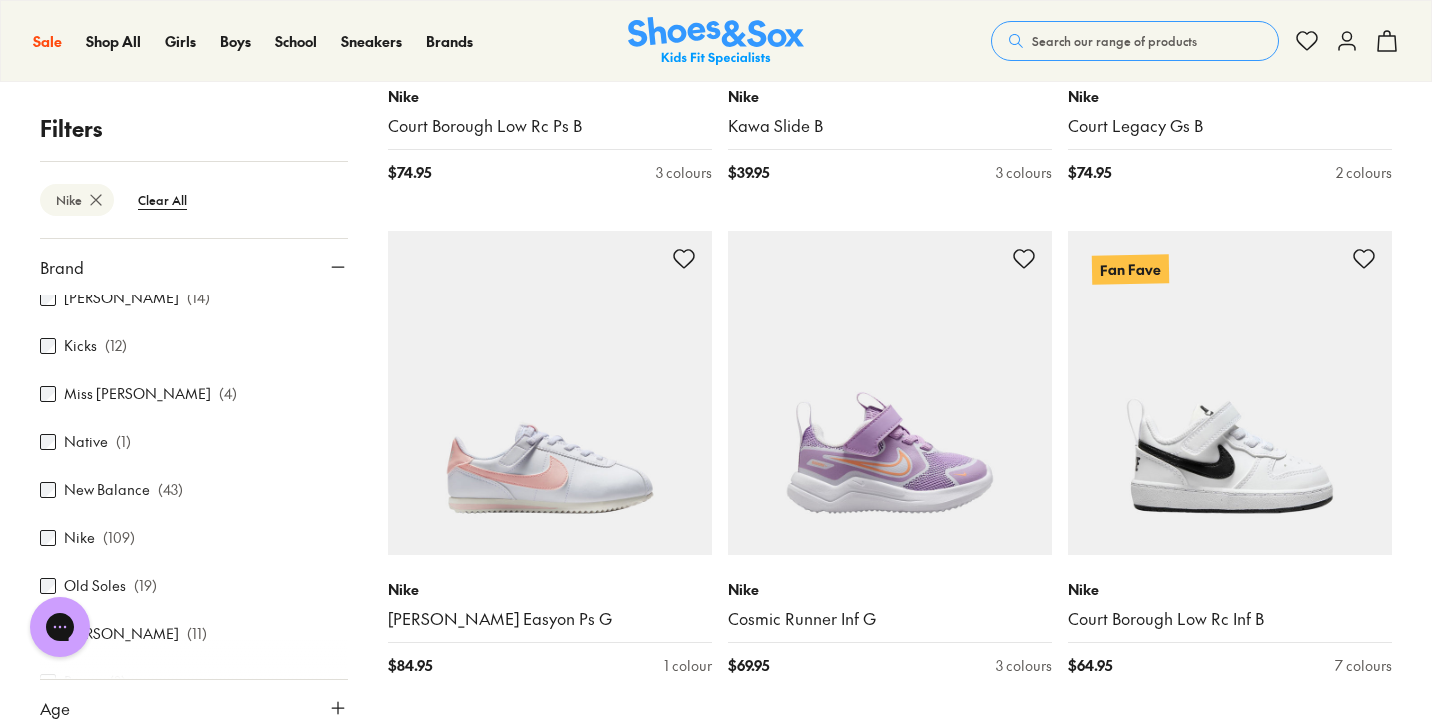 scroll, scrollTop: 3663, scrollLeft: 0, axis: vertical 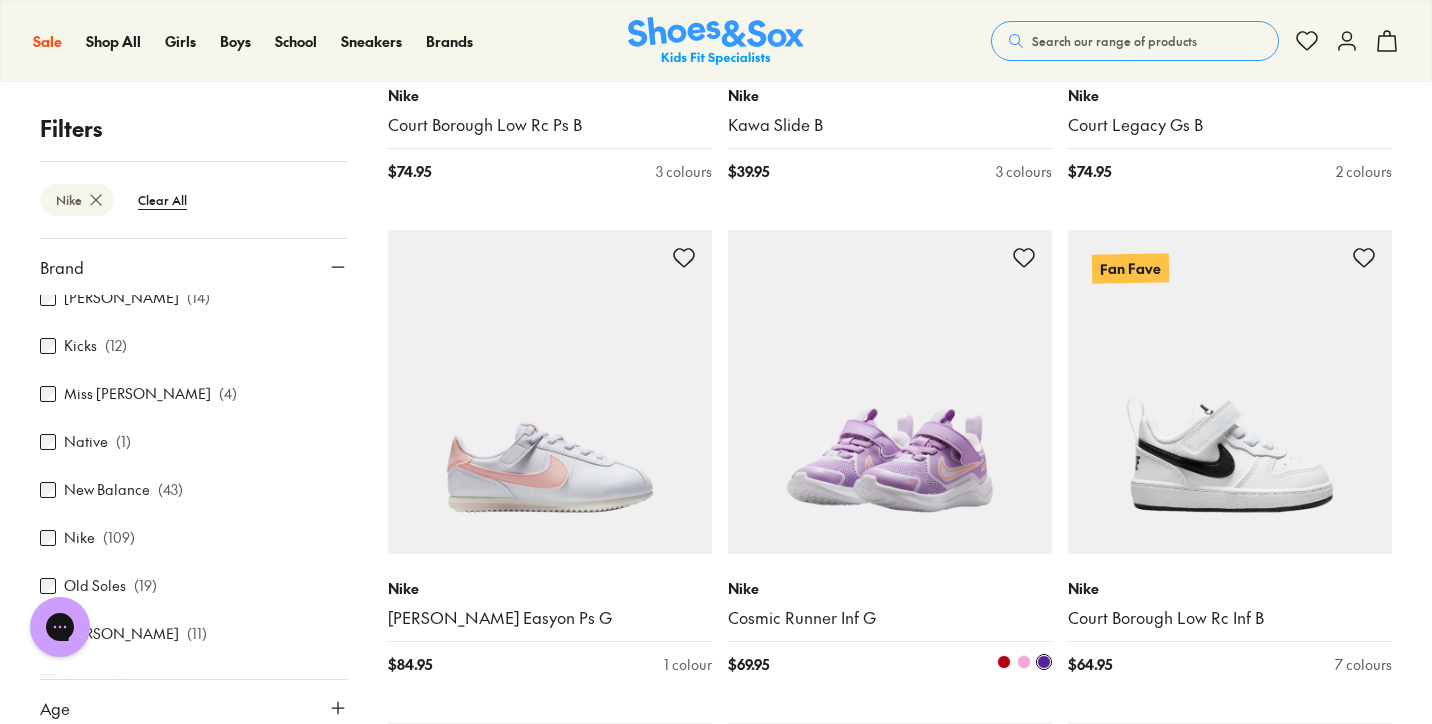 click at bounding box center (890, 392) 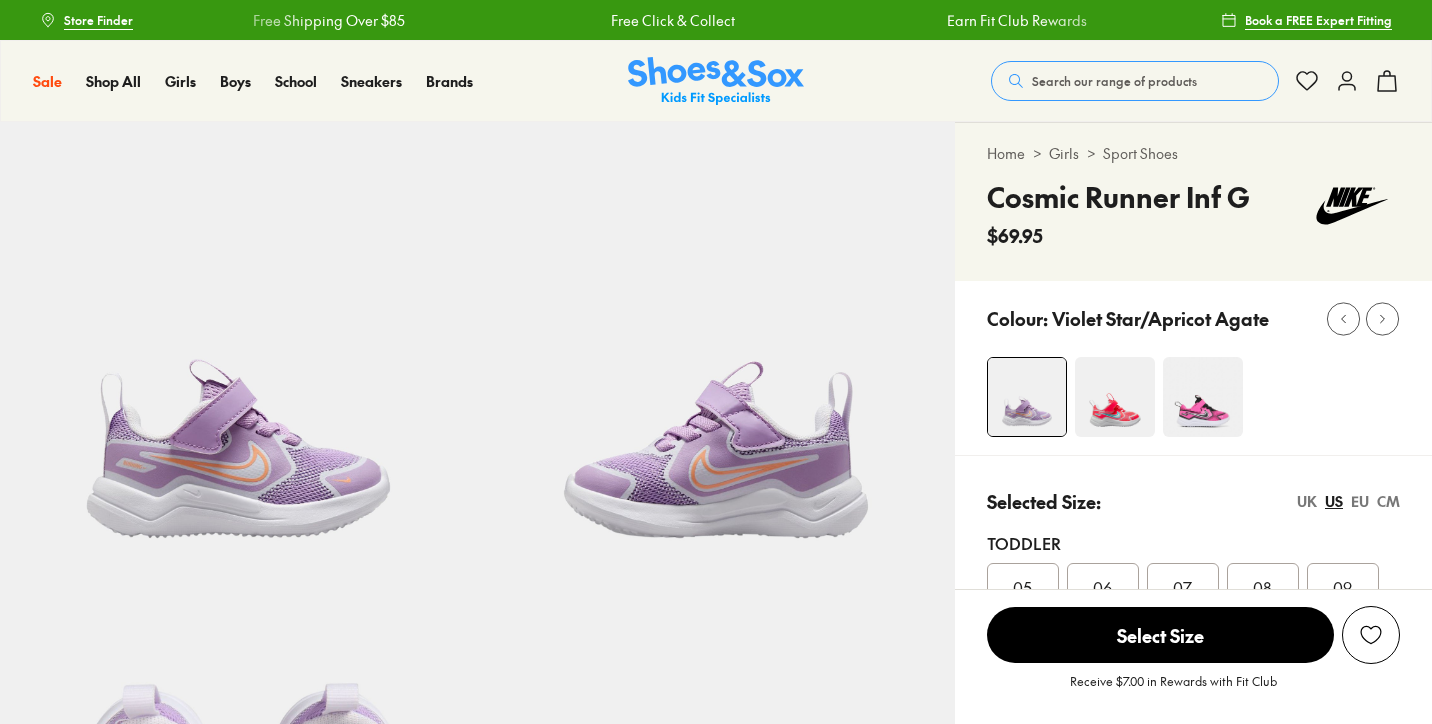 scroll, scrollTop: 0, scrollLeft: 0, axis: both 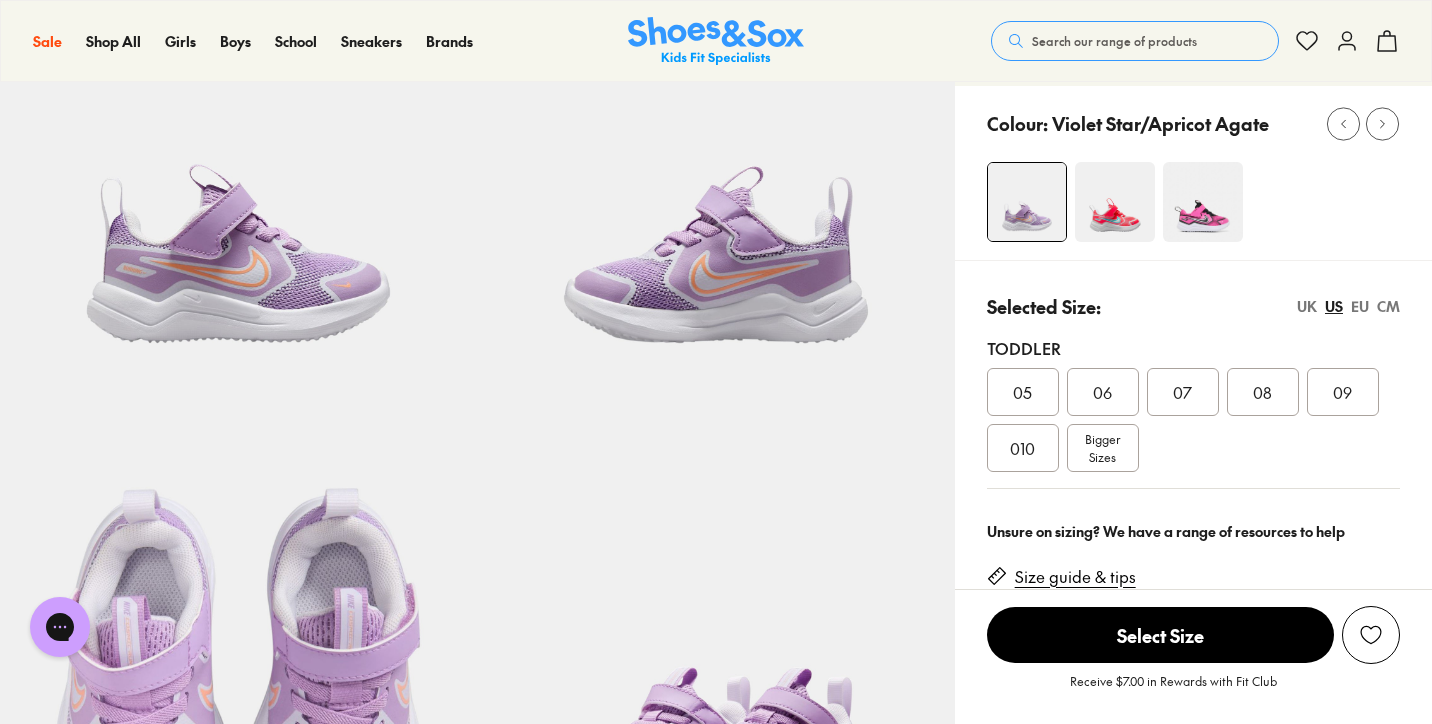 click on "010" at bounding box center [1023, 448] 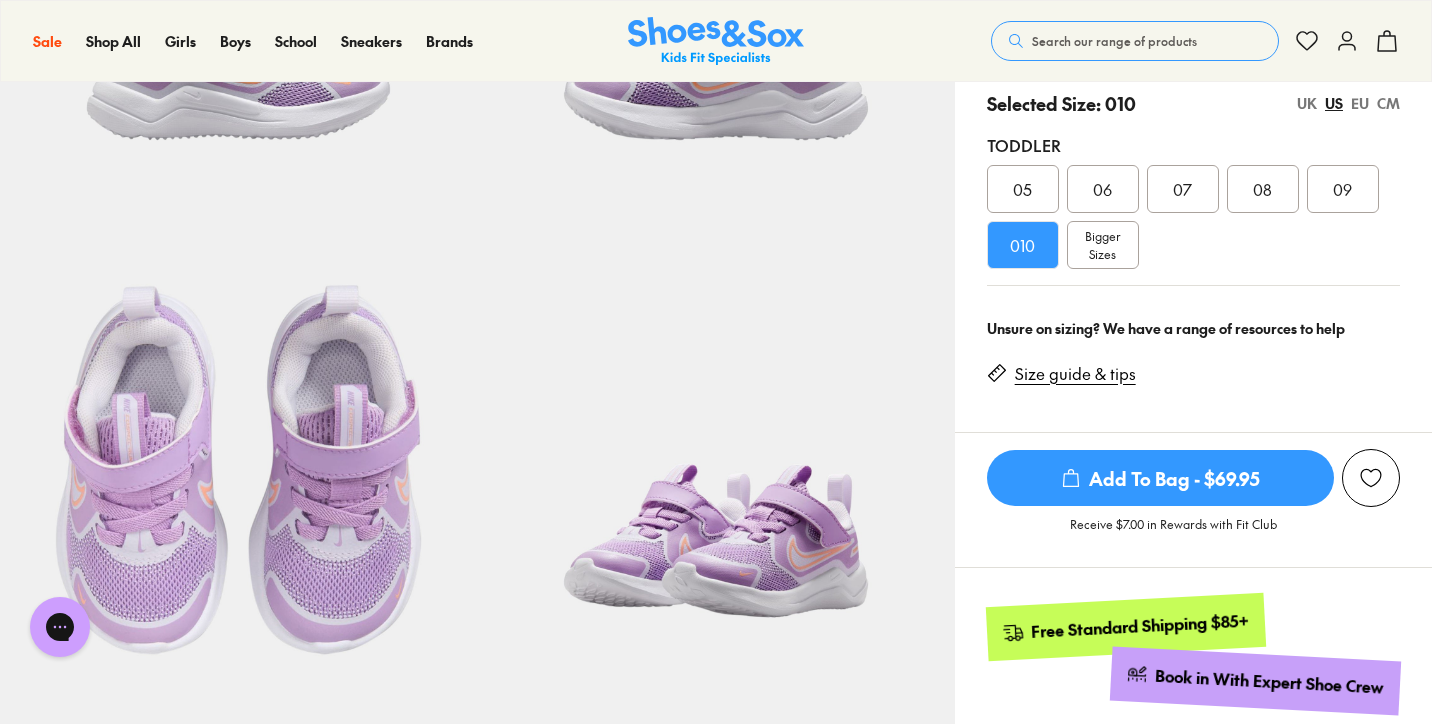 scroll, scrollTop: 389, scrollLeft: 0, axis: vertical 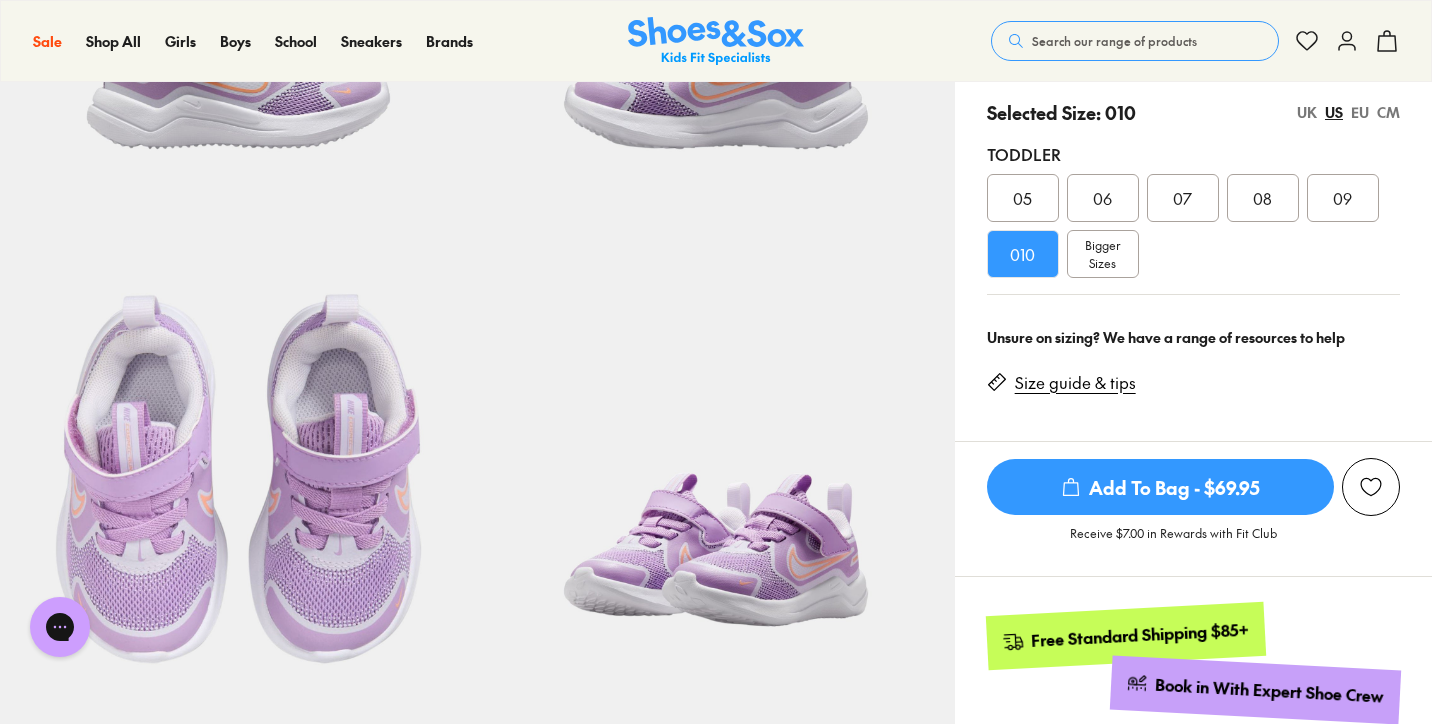 click on "Size guide & tips" at bounding box center [1075, 383] 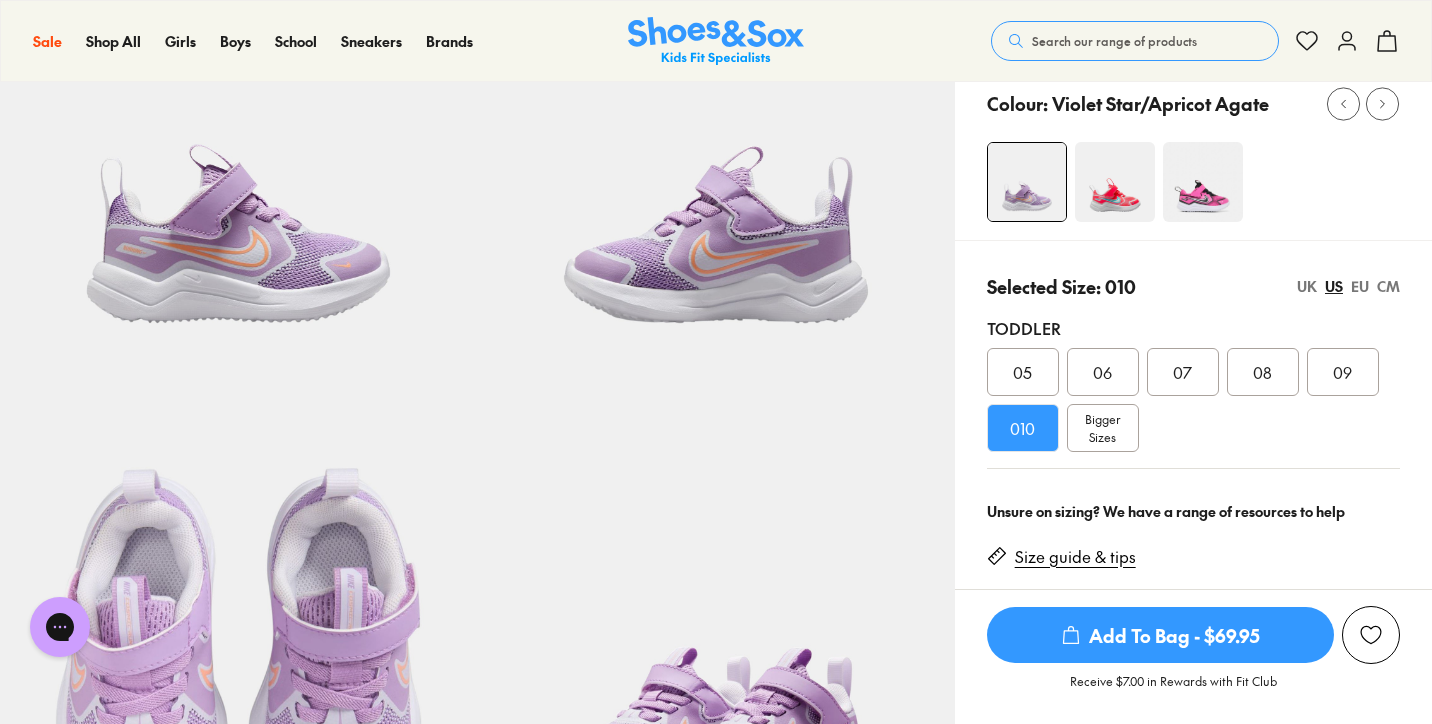scroll, scrollTop: 205, scrollLeft: 0, axis: vertical 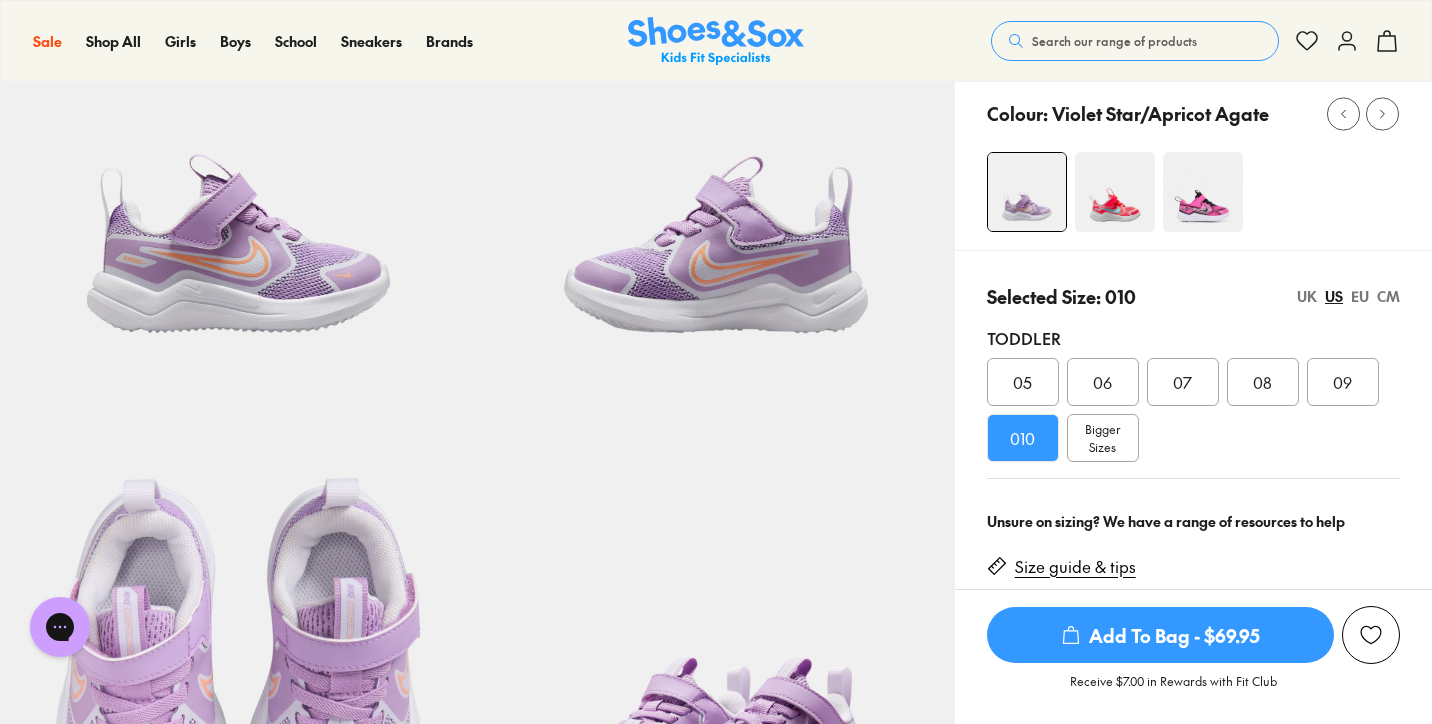 click at bounding box center [1115, 192] 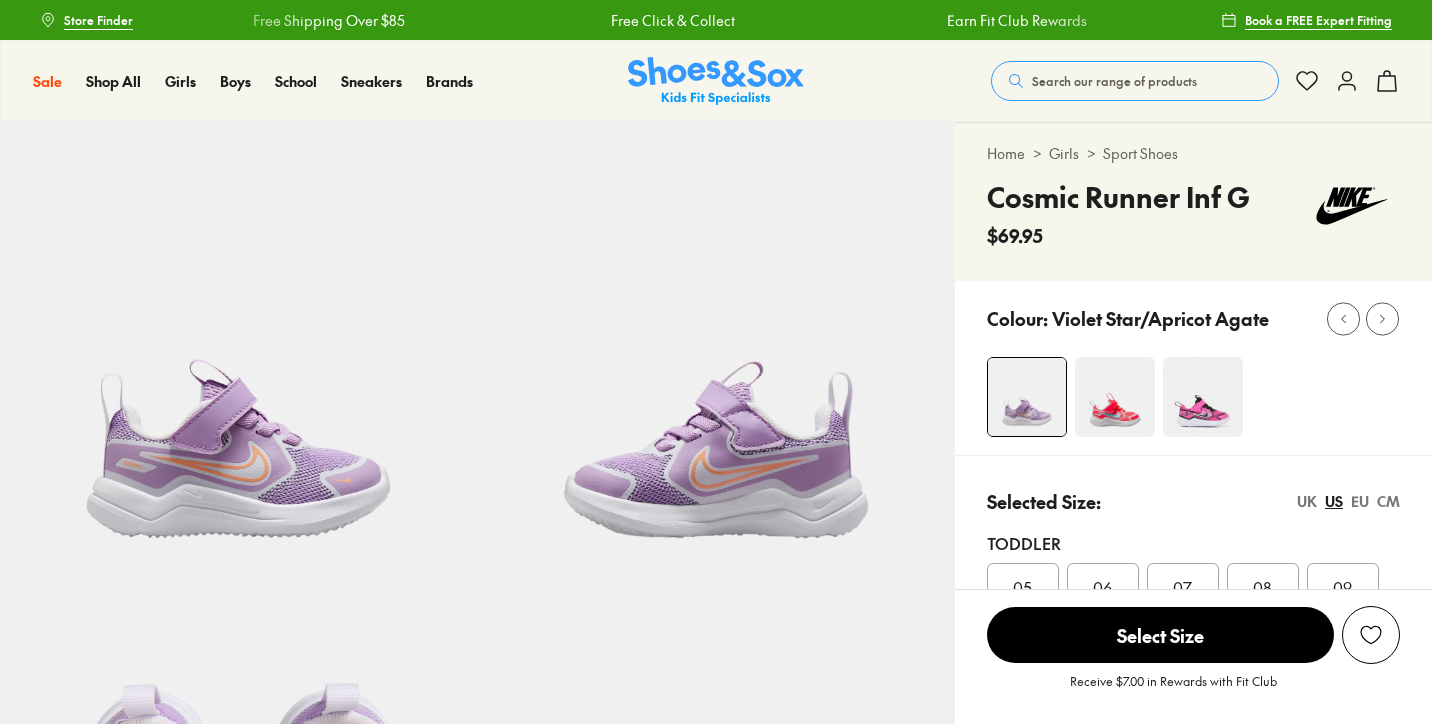 select on "*" 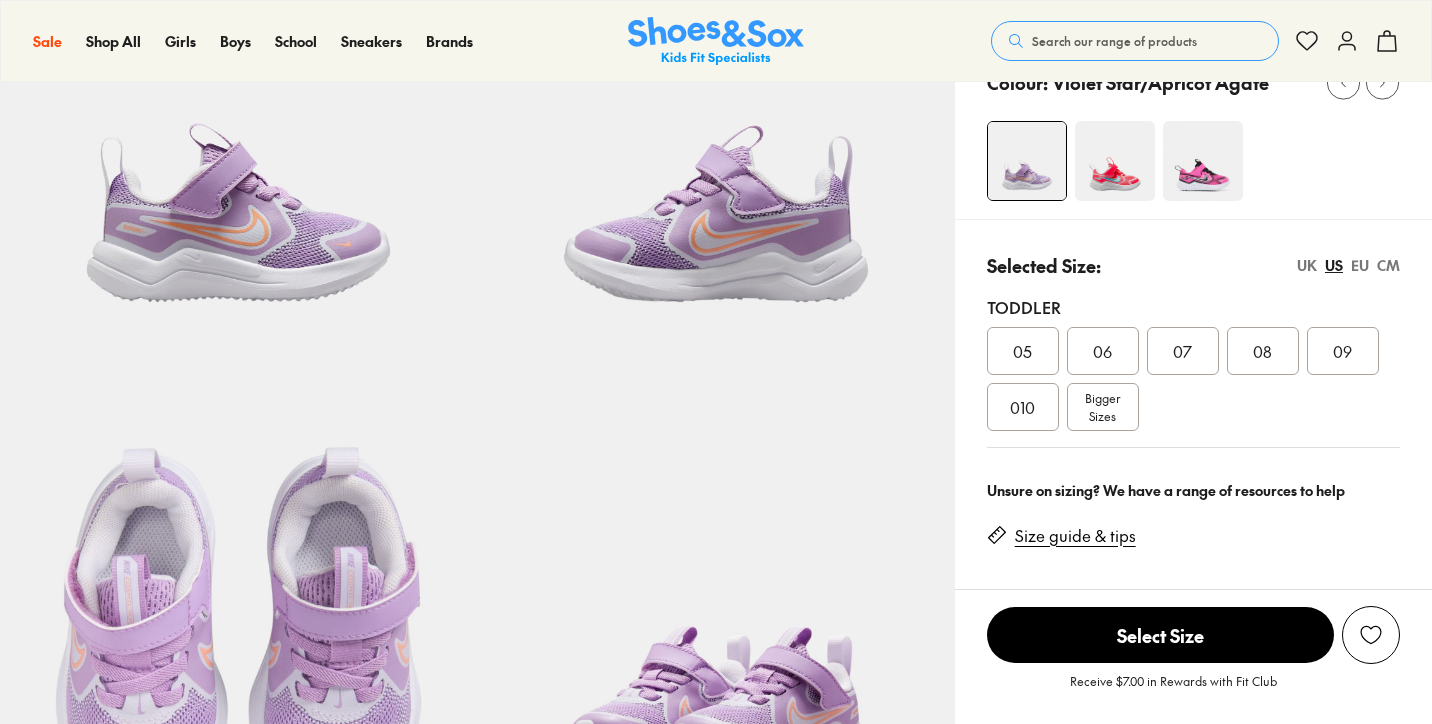scroll, scrollTop: 0, scrollLeft: 0, axis: both 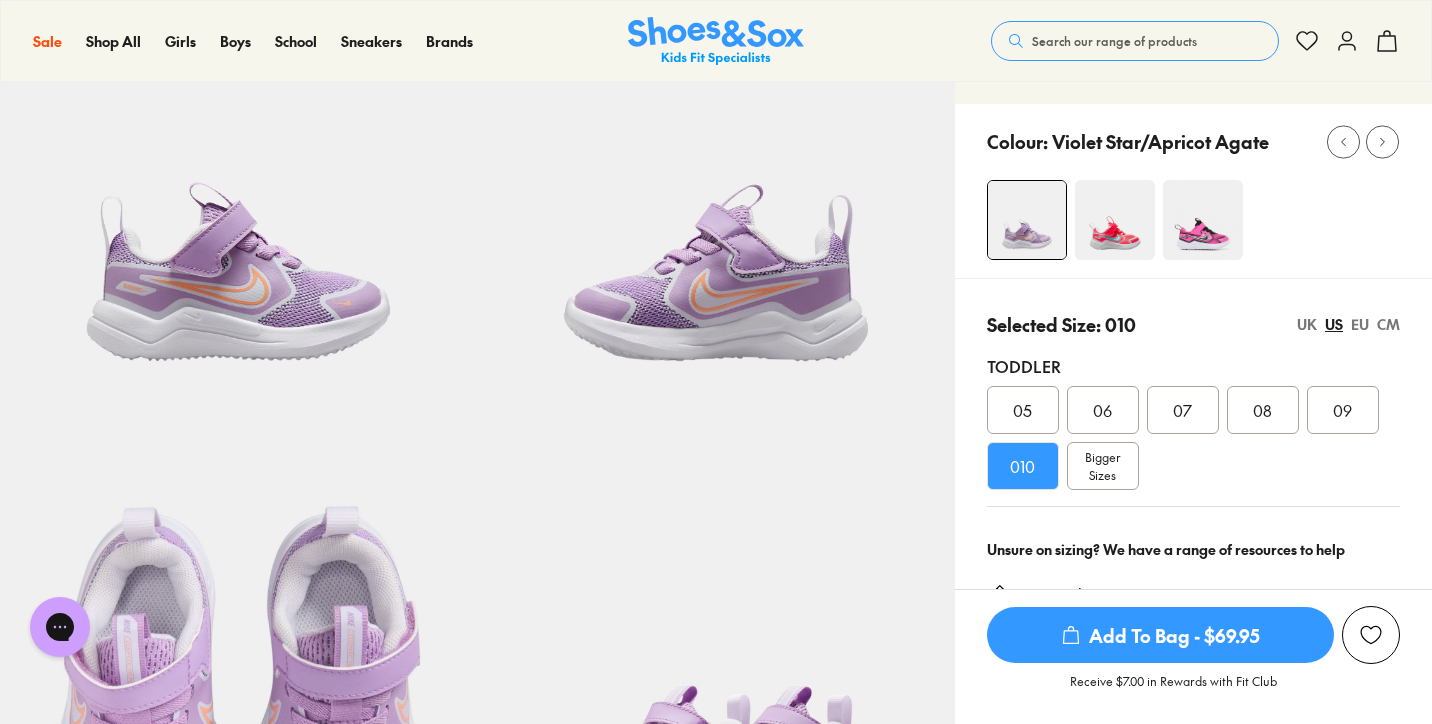 click 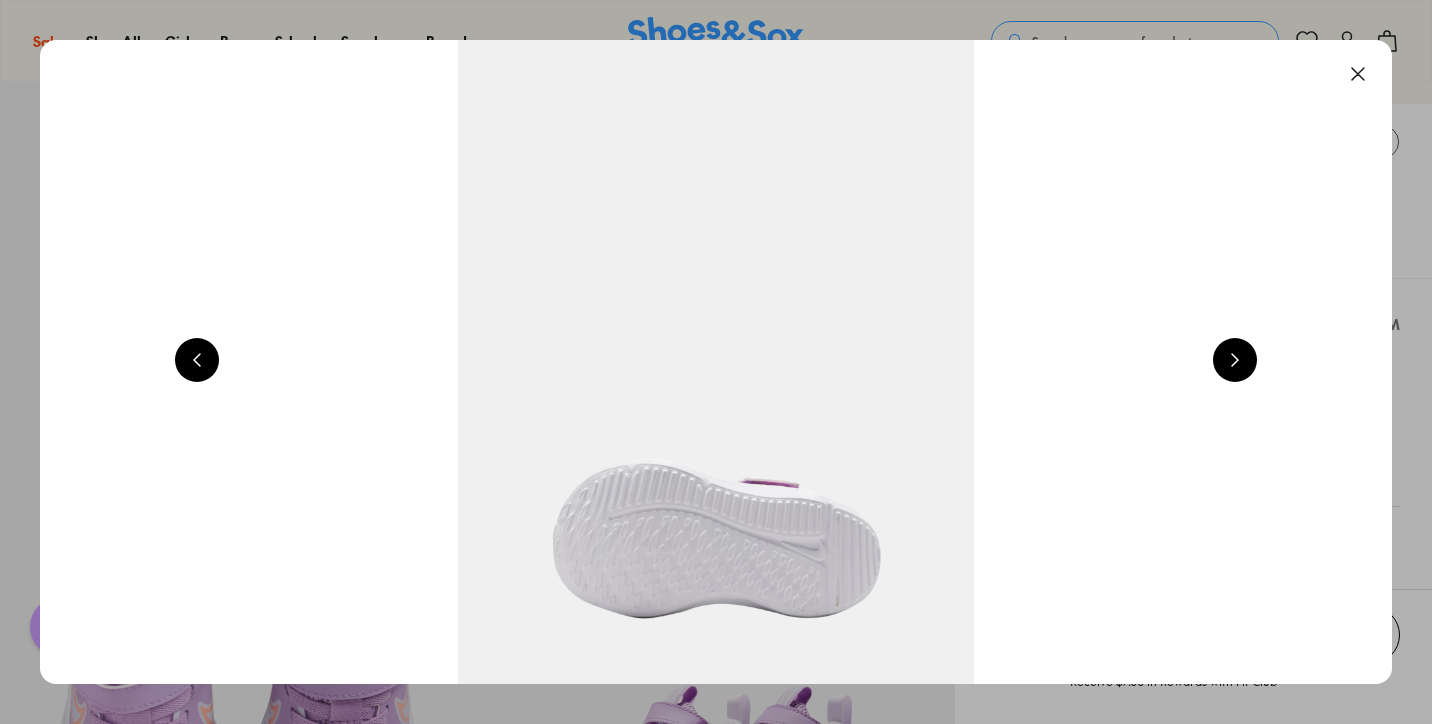 scroll, scrollTop: 0, scrollLeft: 2720, axis: horizontal 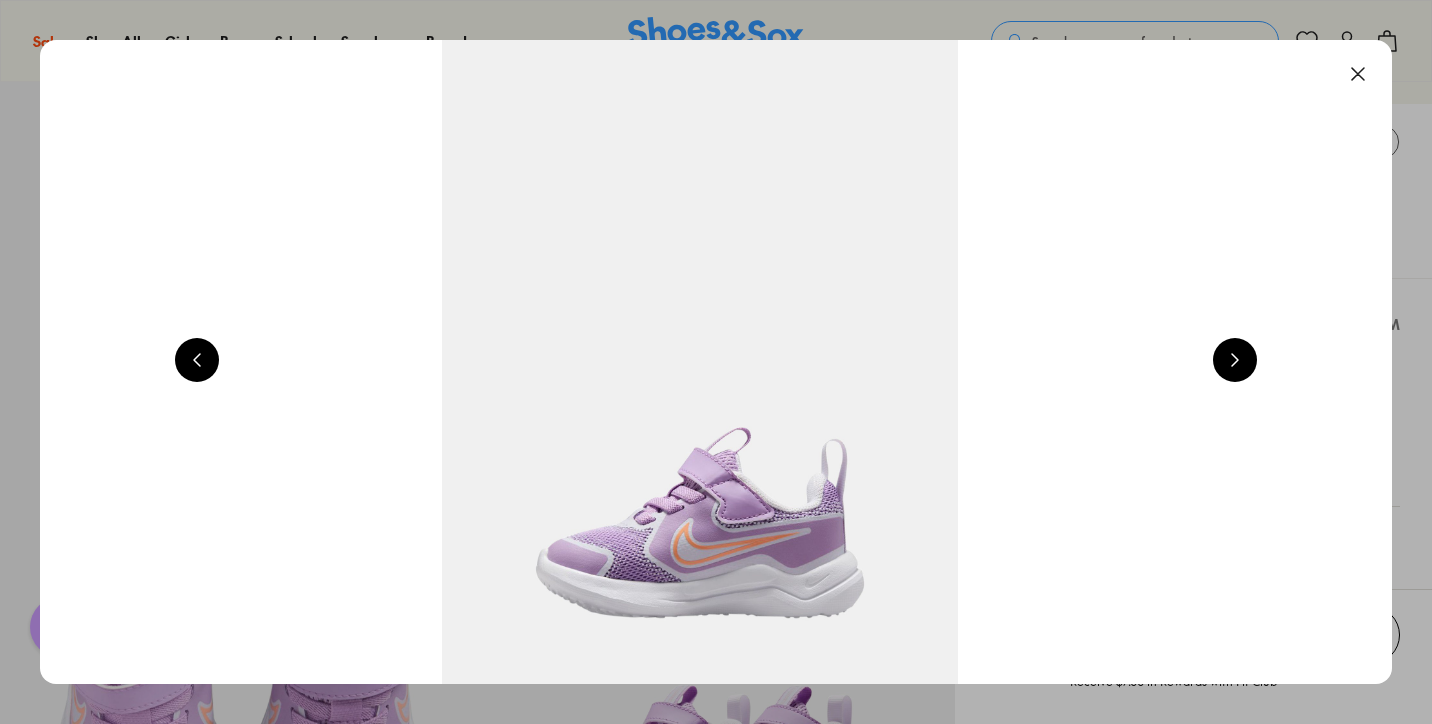 click at bounding box center [1235, 360] 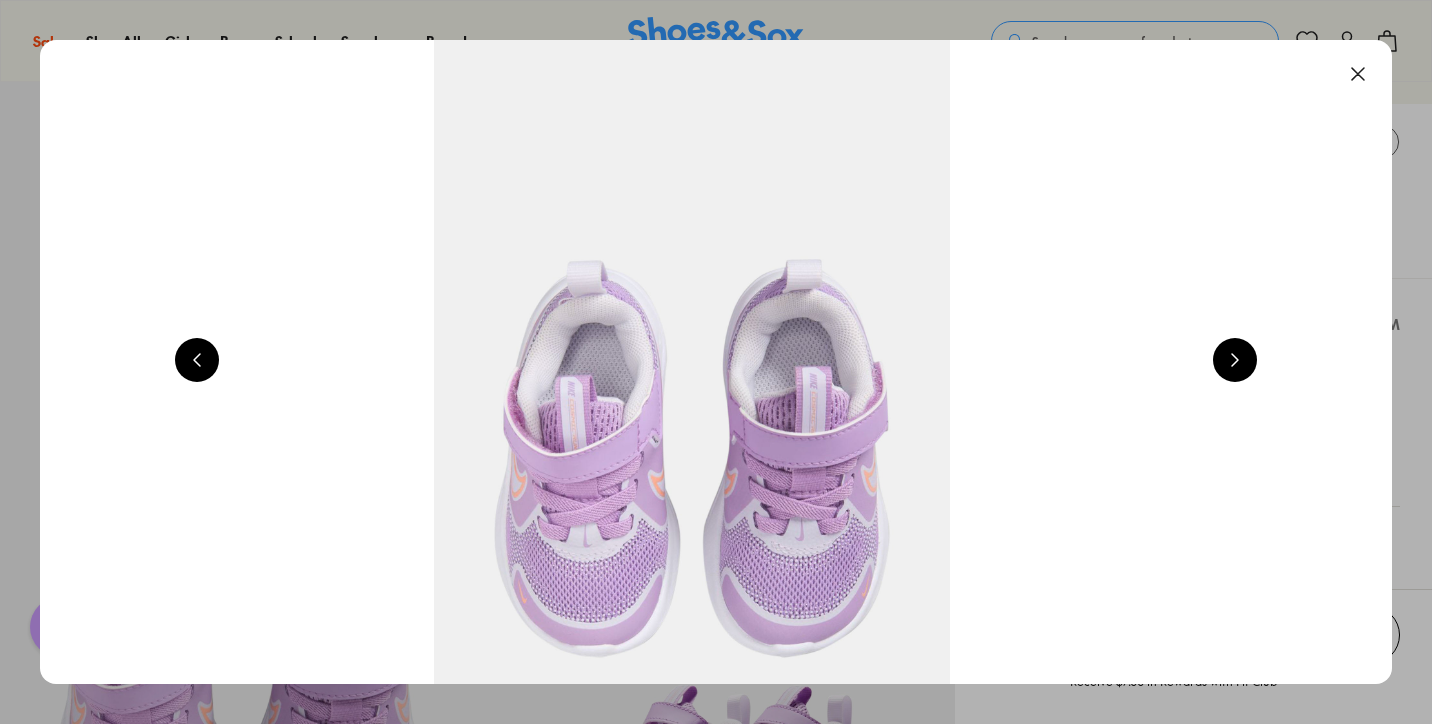 click at bounding box center [1235, 360] 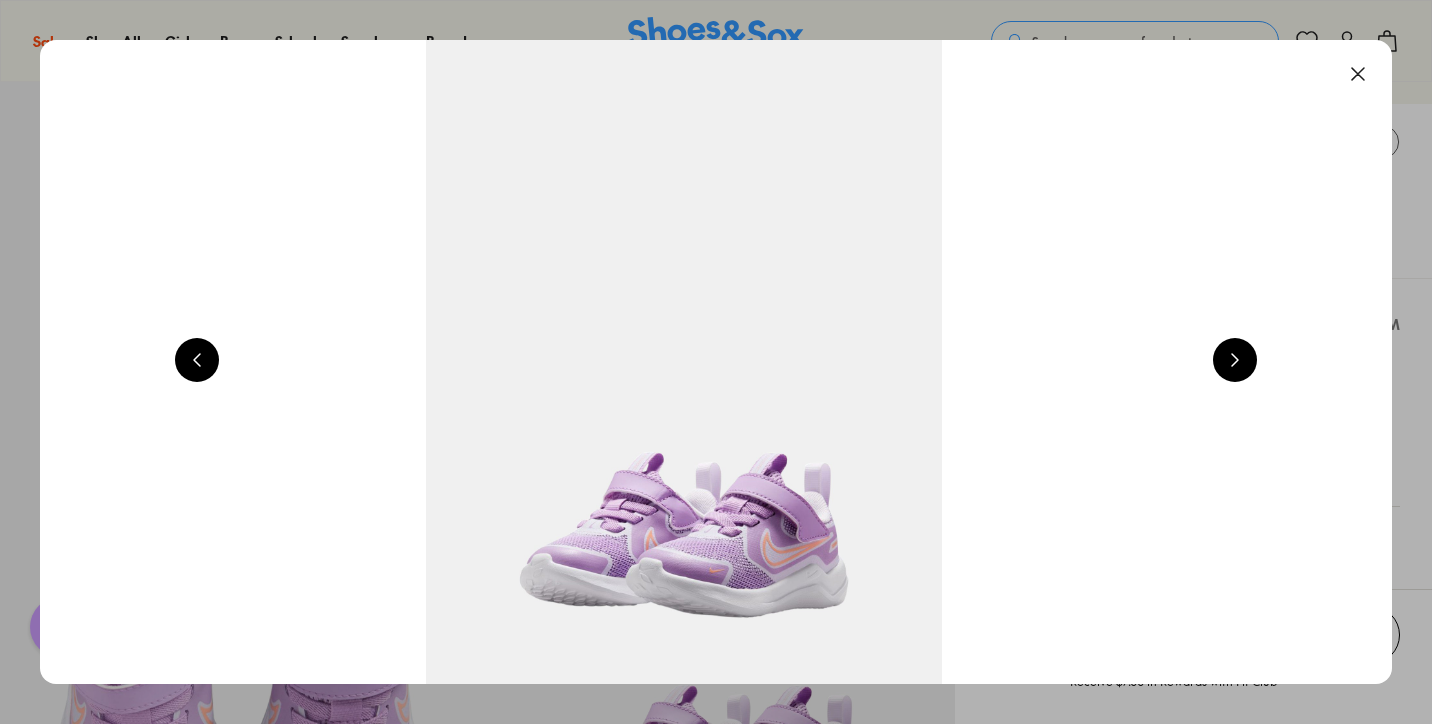 click at bounding box center [1235, 360] 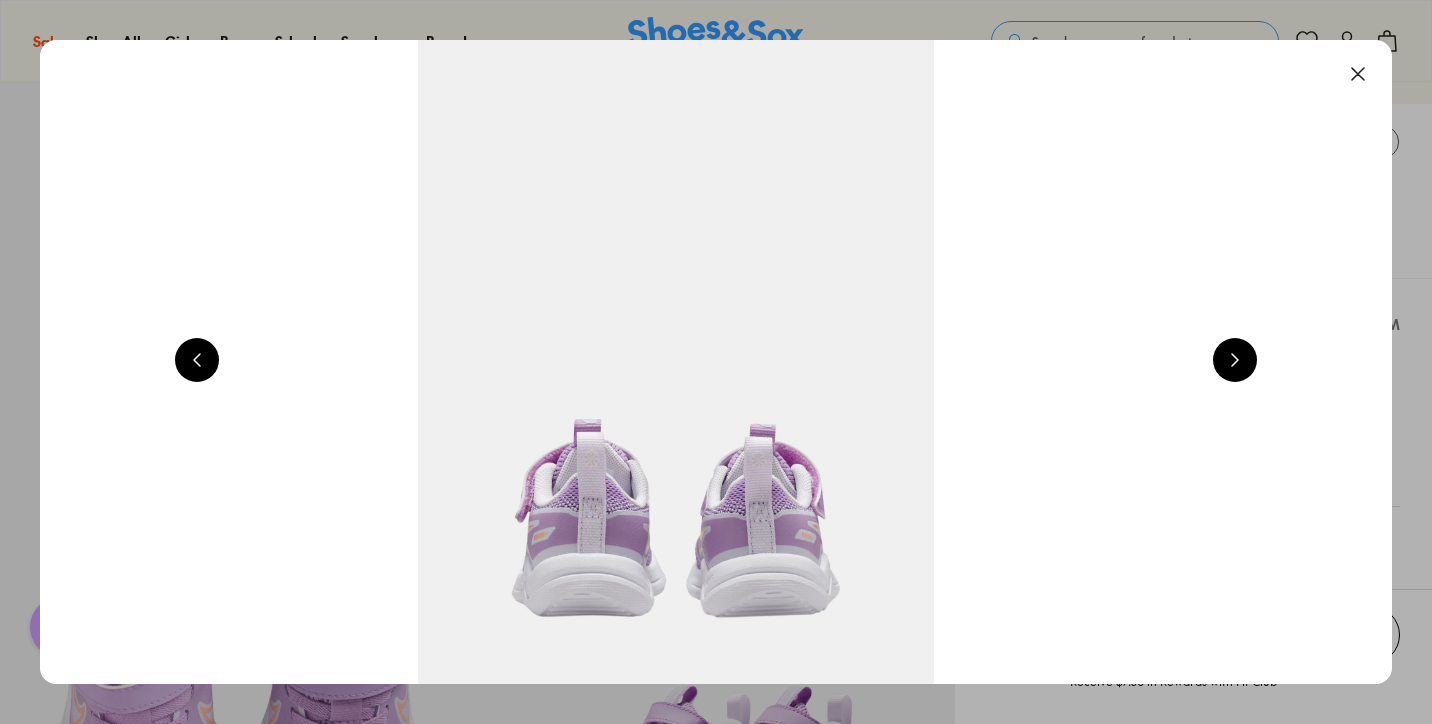 click at bounding box center (1235, 360) 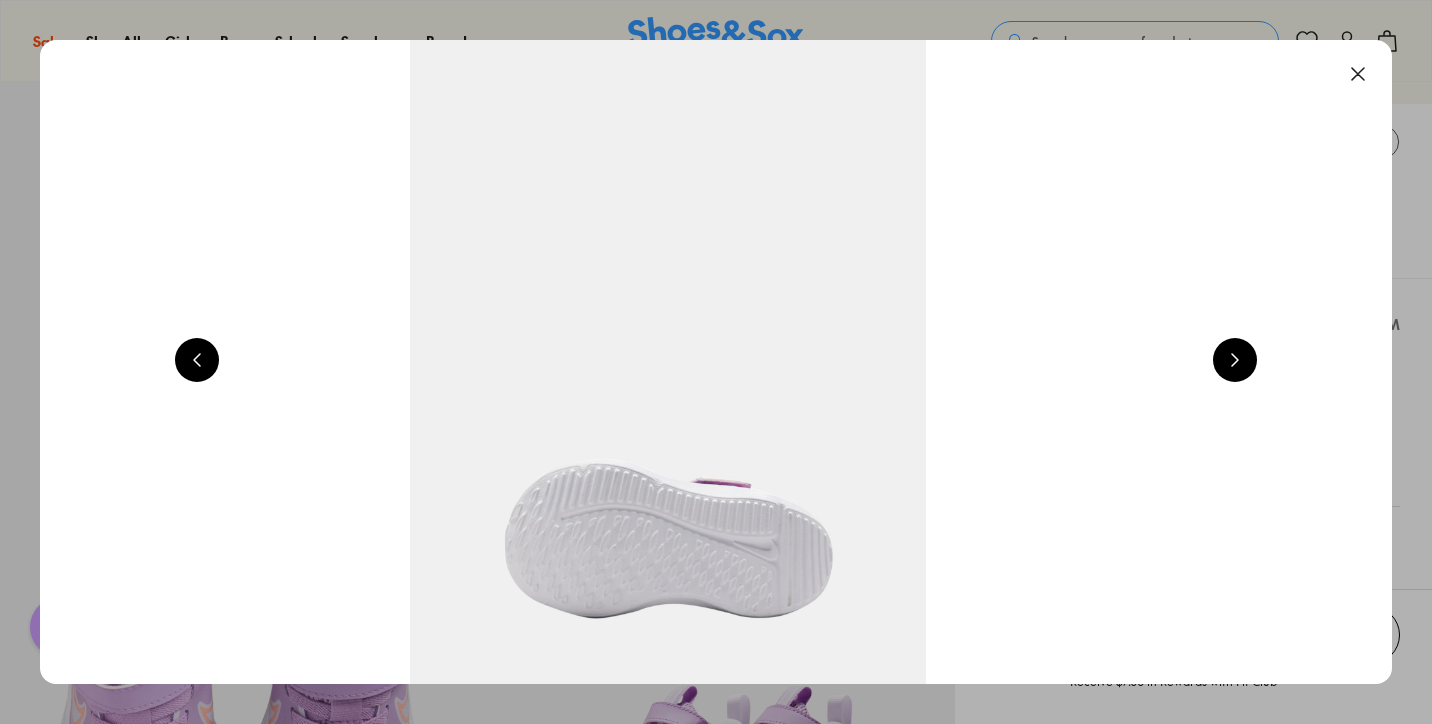 click at bounding box center (1235, 360) 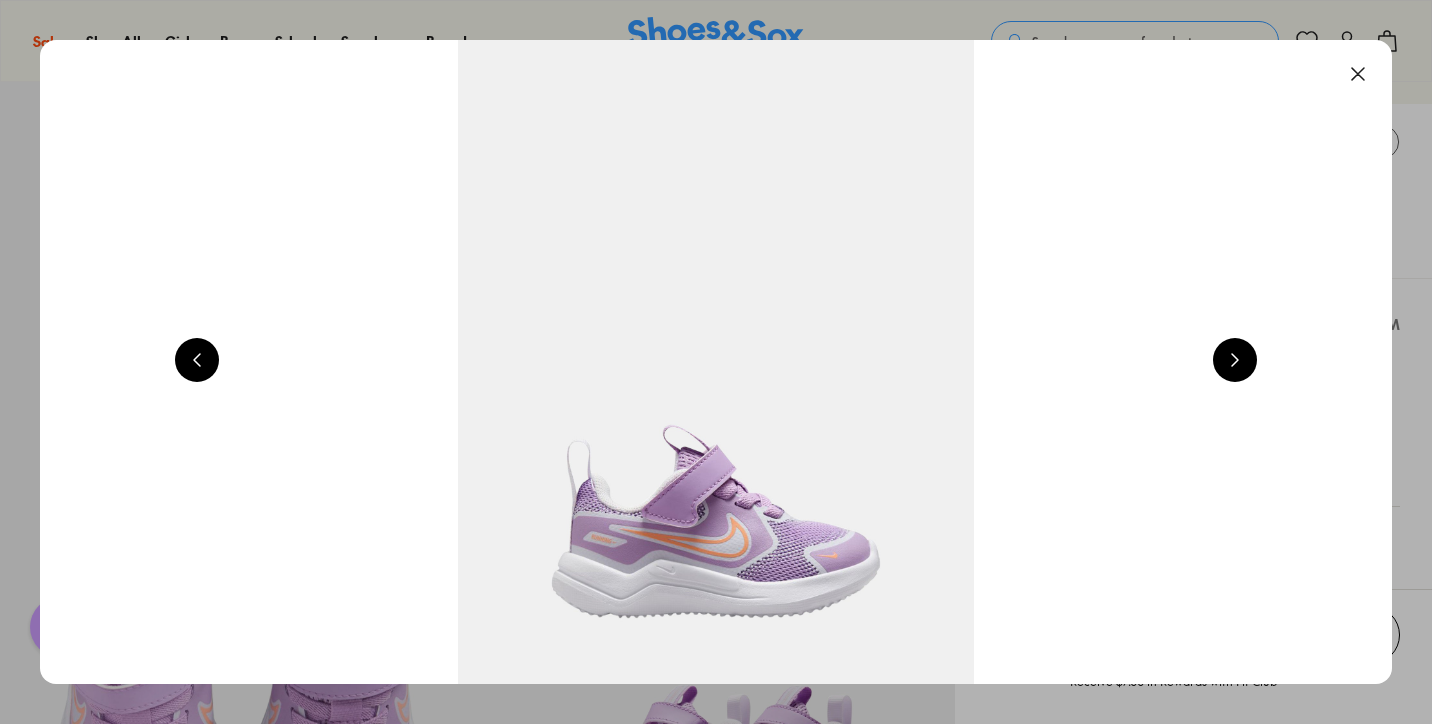 scroll, scrollTop: 0, scrollLeft: 1360, axis: horizontal 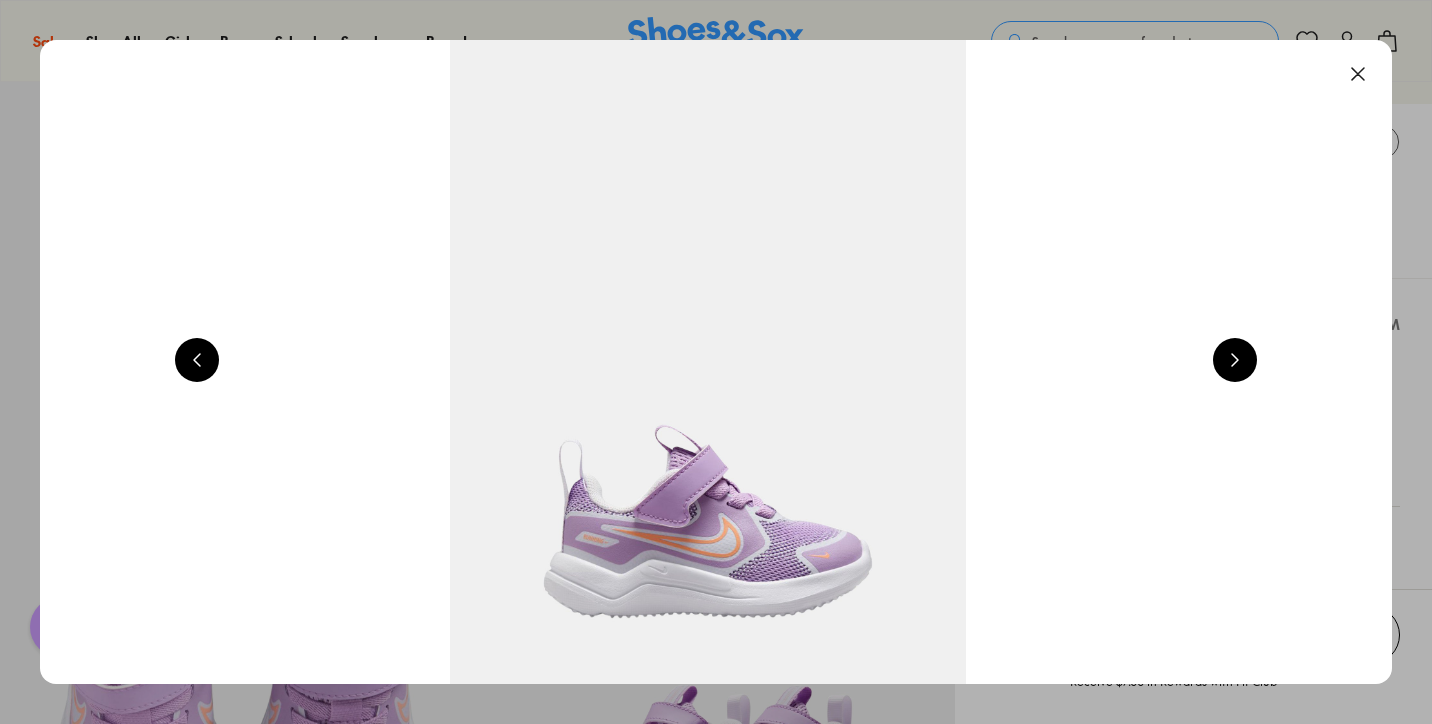 click at bounding box center (1235, 360) 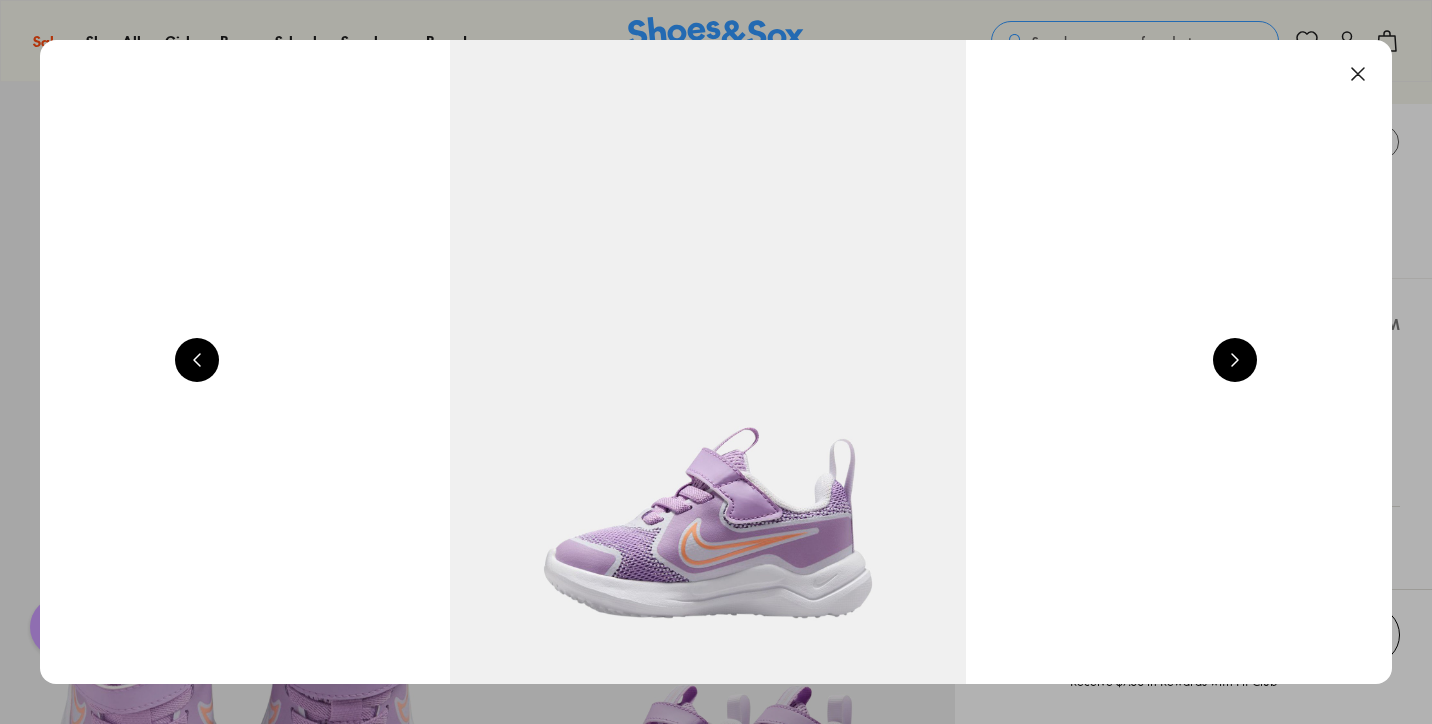 scroll, scrollTop: 0, scrollLeft: 2720, axis: horizontal 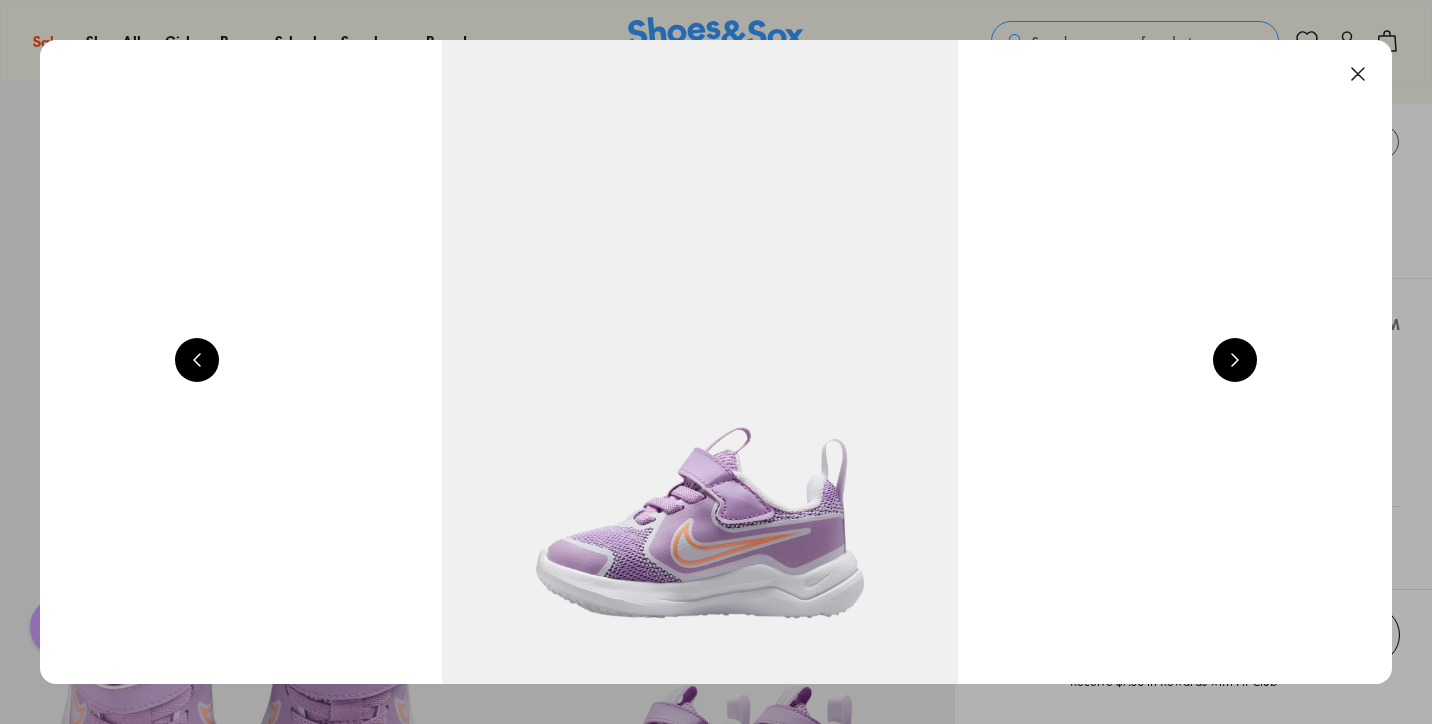 click at bounding box center [1235, 360] 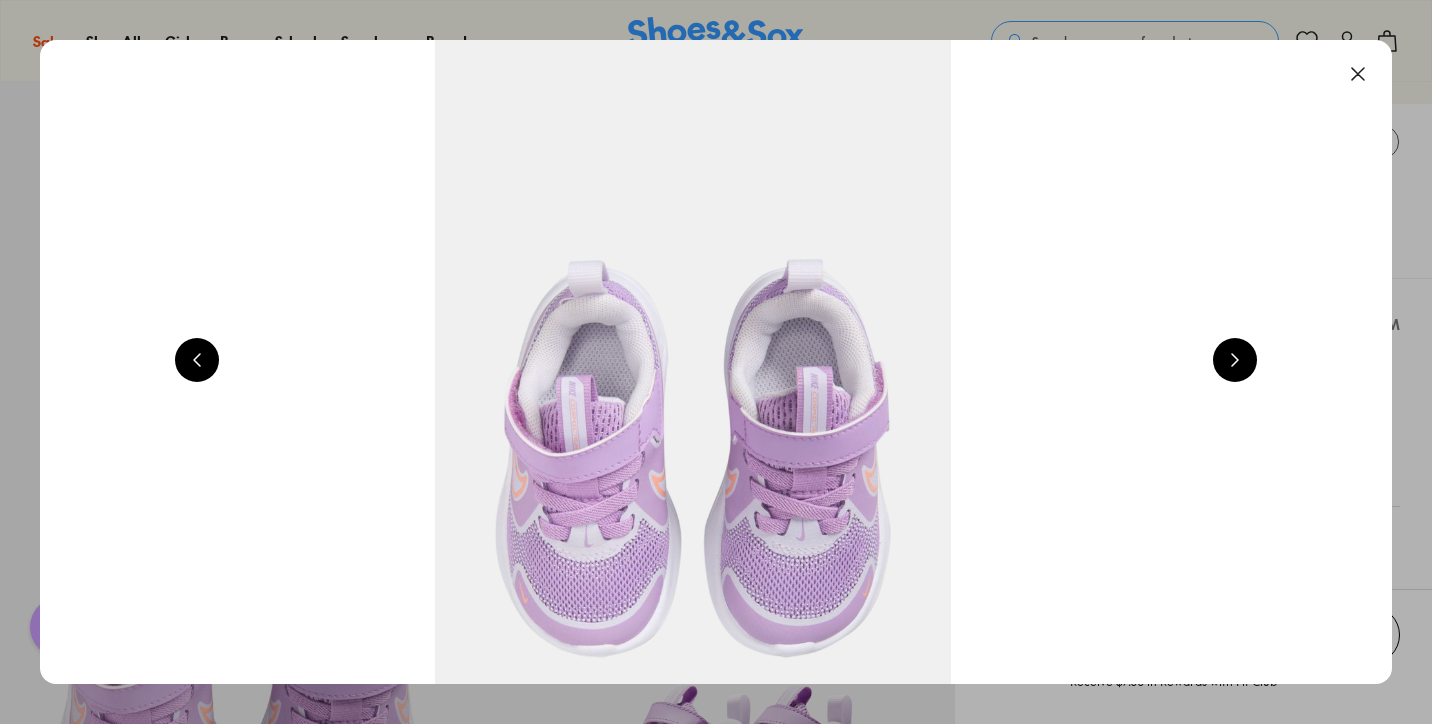 scroll, scrollTop: 0, scrollLeft: 4080, axis: horizontal 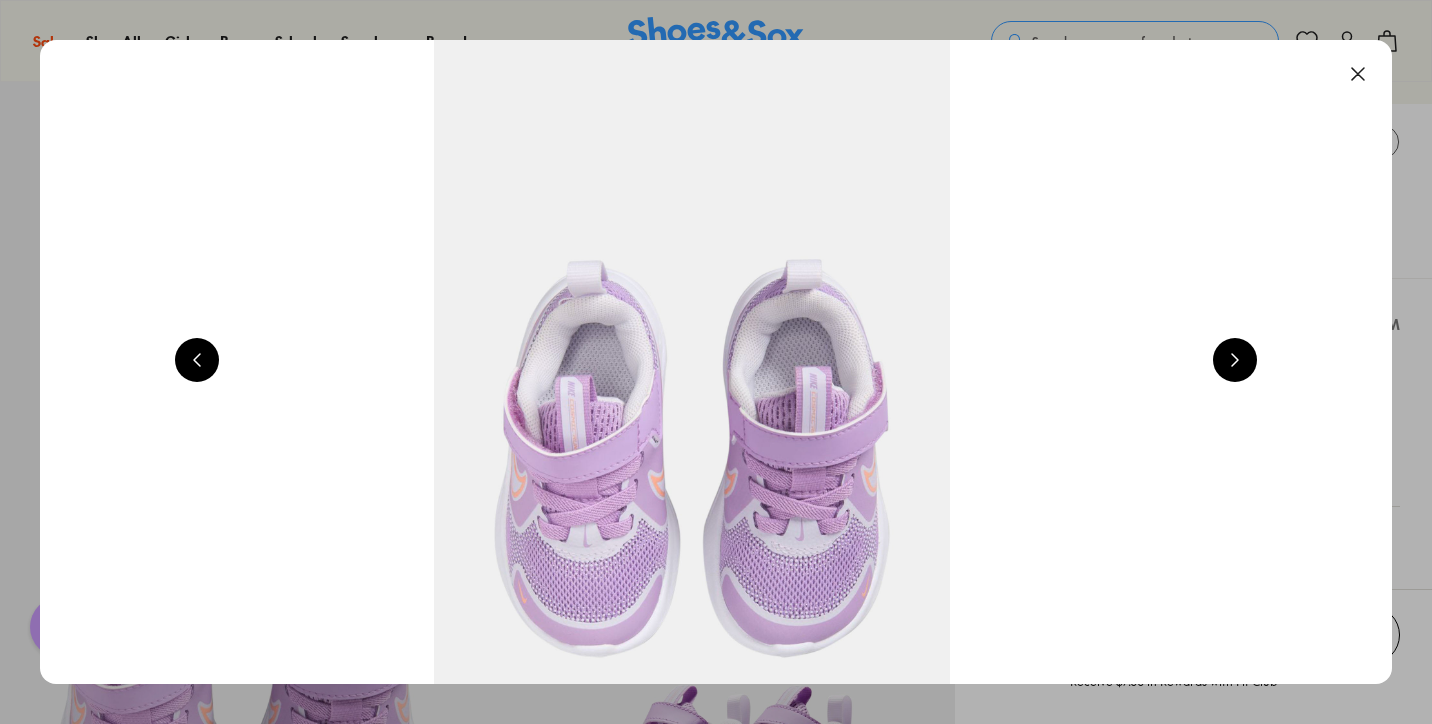 click at bounding box center (1235, 360) 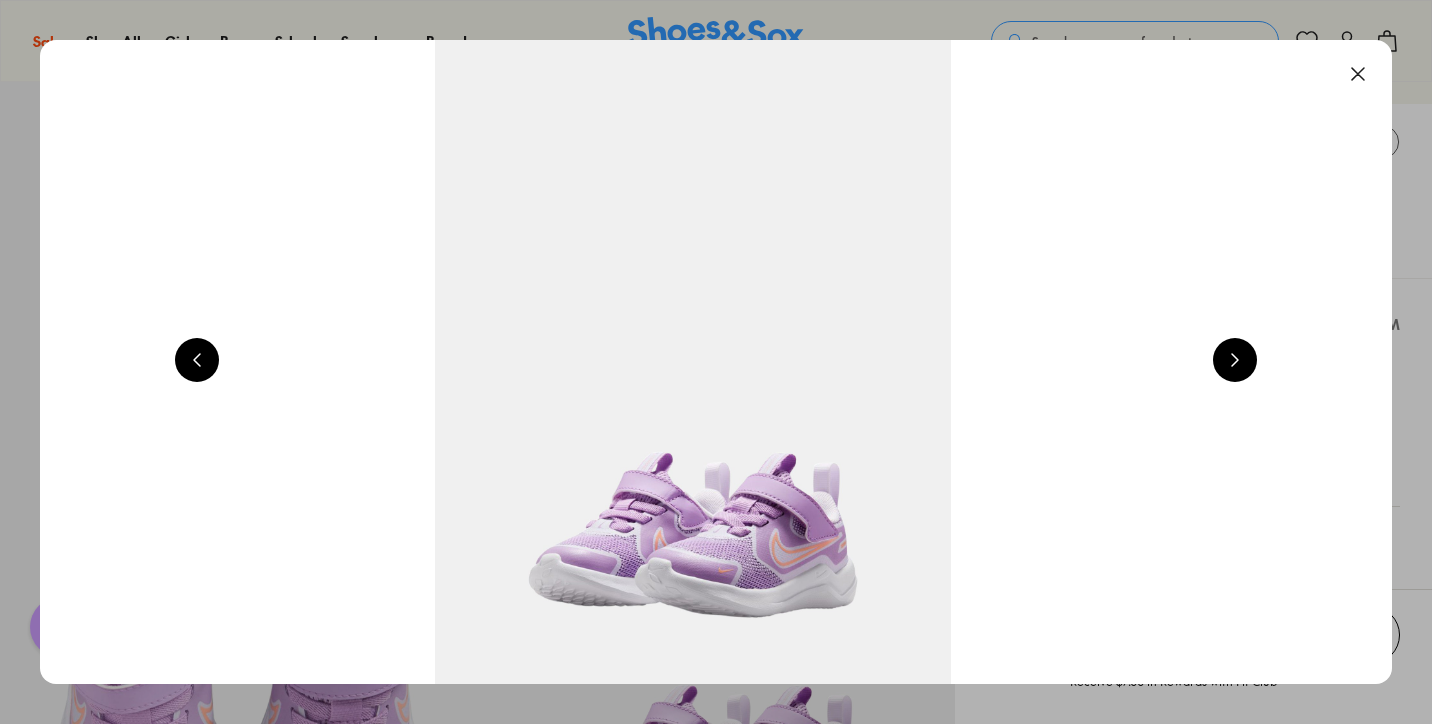 scroll, scrollTop: 0, scrollLeft: 5440, axis: horizontal 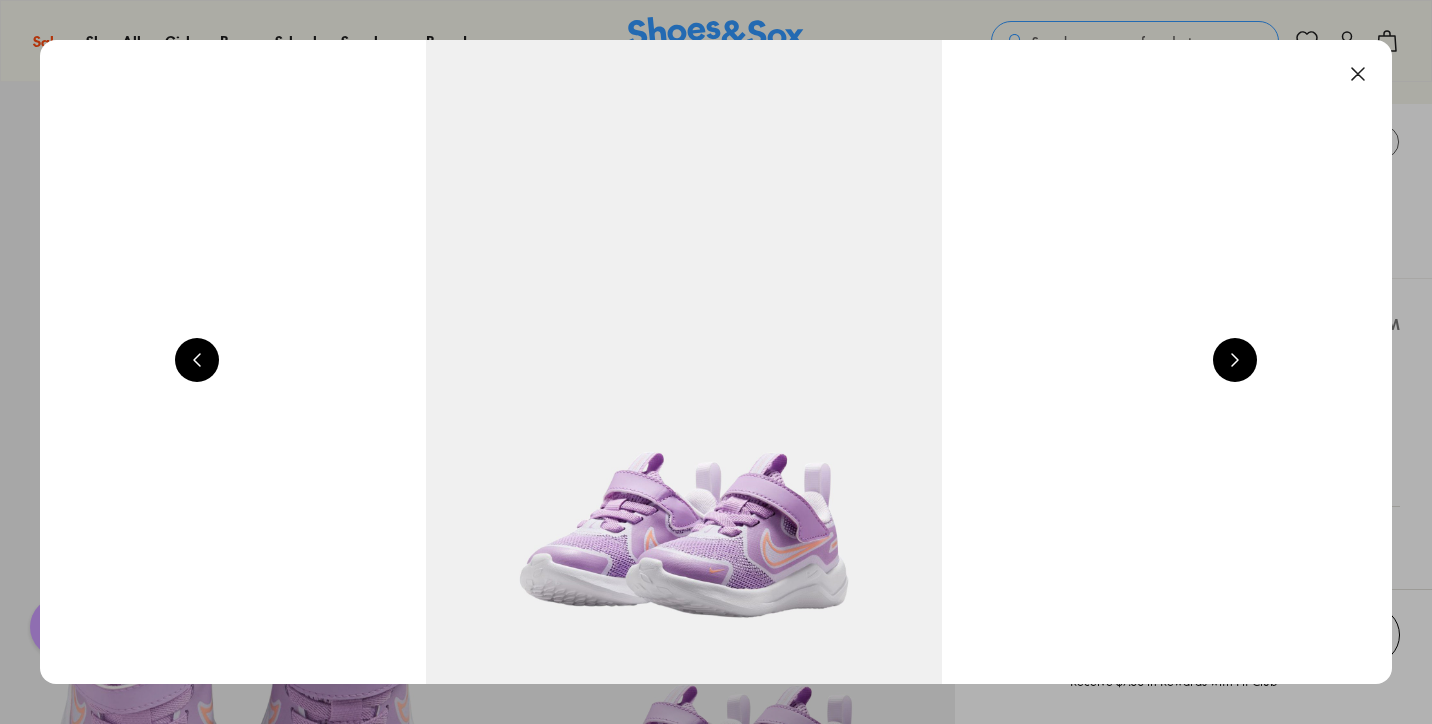click at bounding box center (1235, 360) 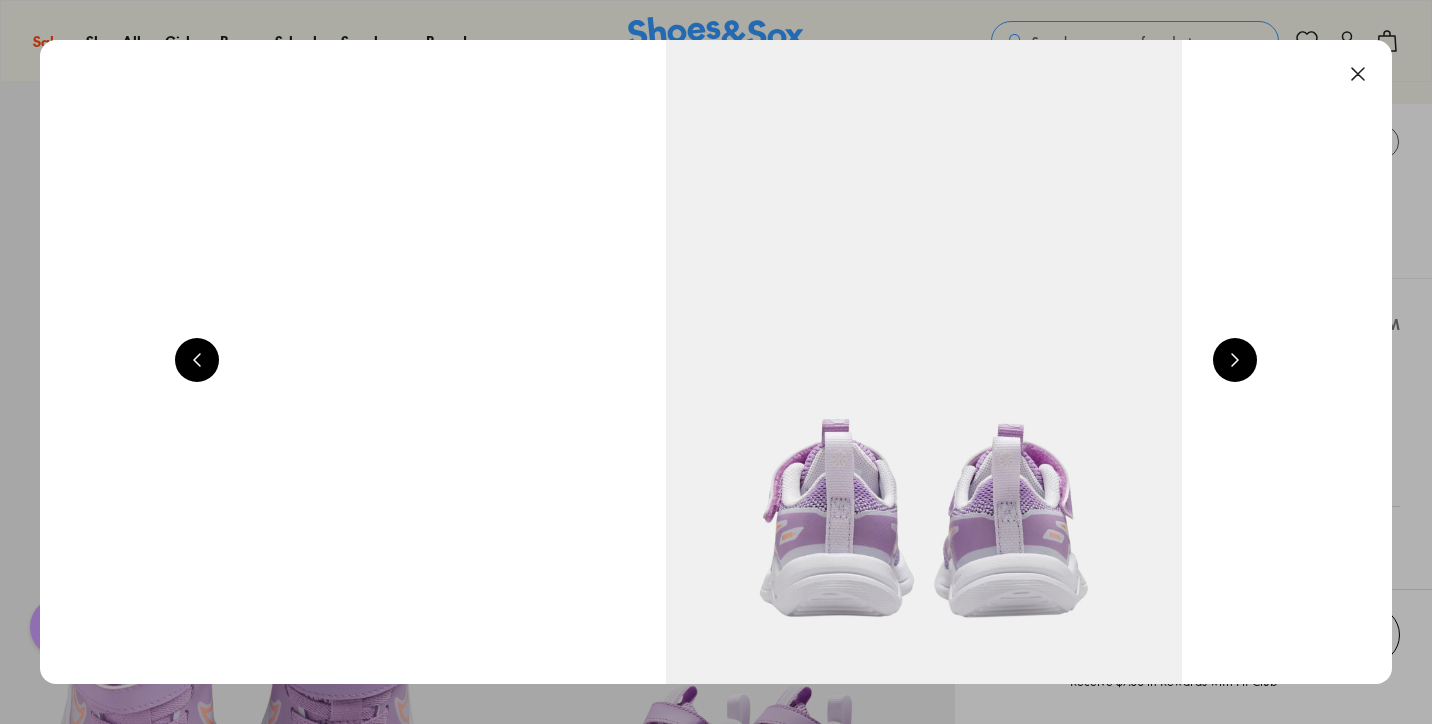 scroll, scrollTop: 0, scrollLeft: 6800, axis: horizontal 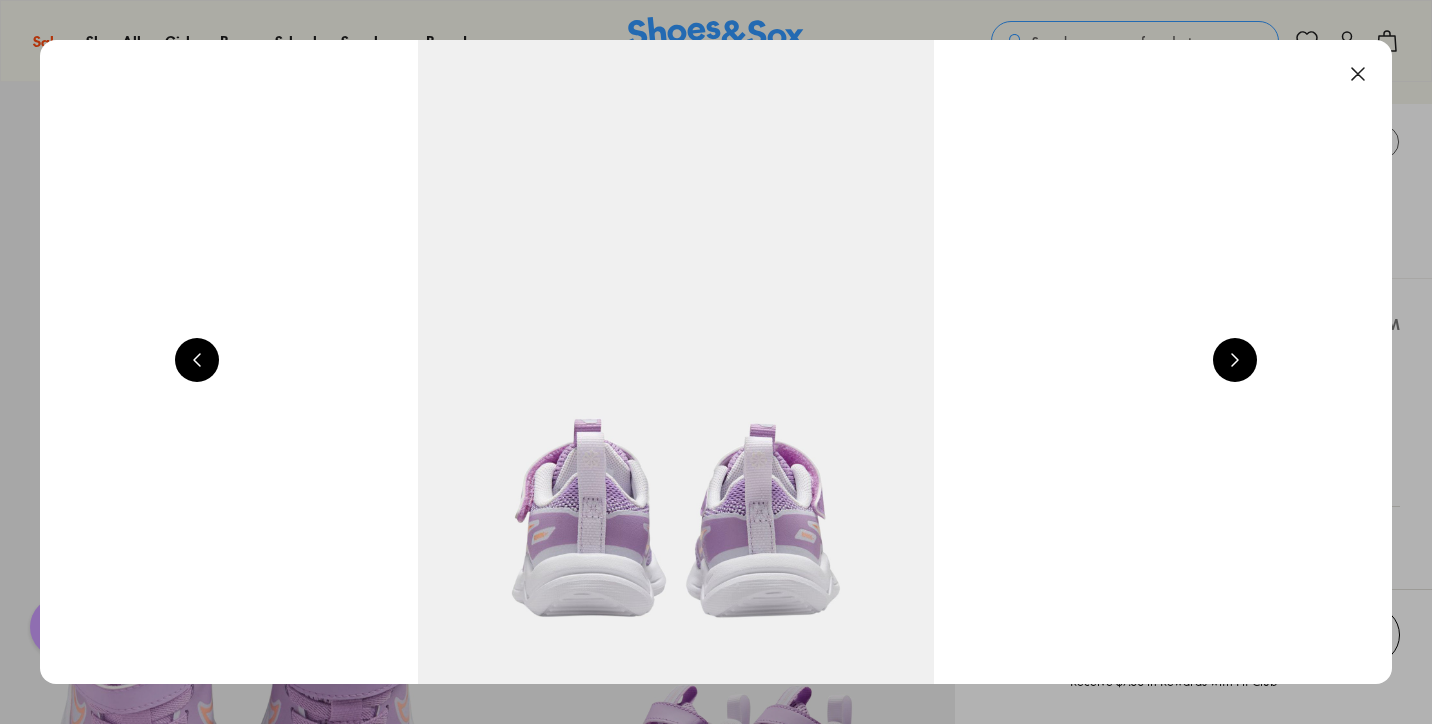 click at bounding box center (1358, 74) 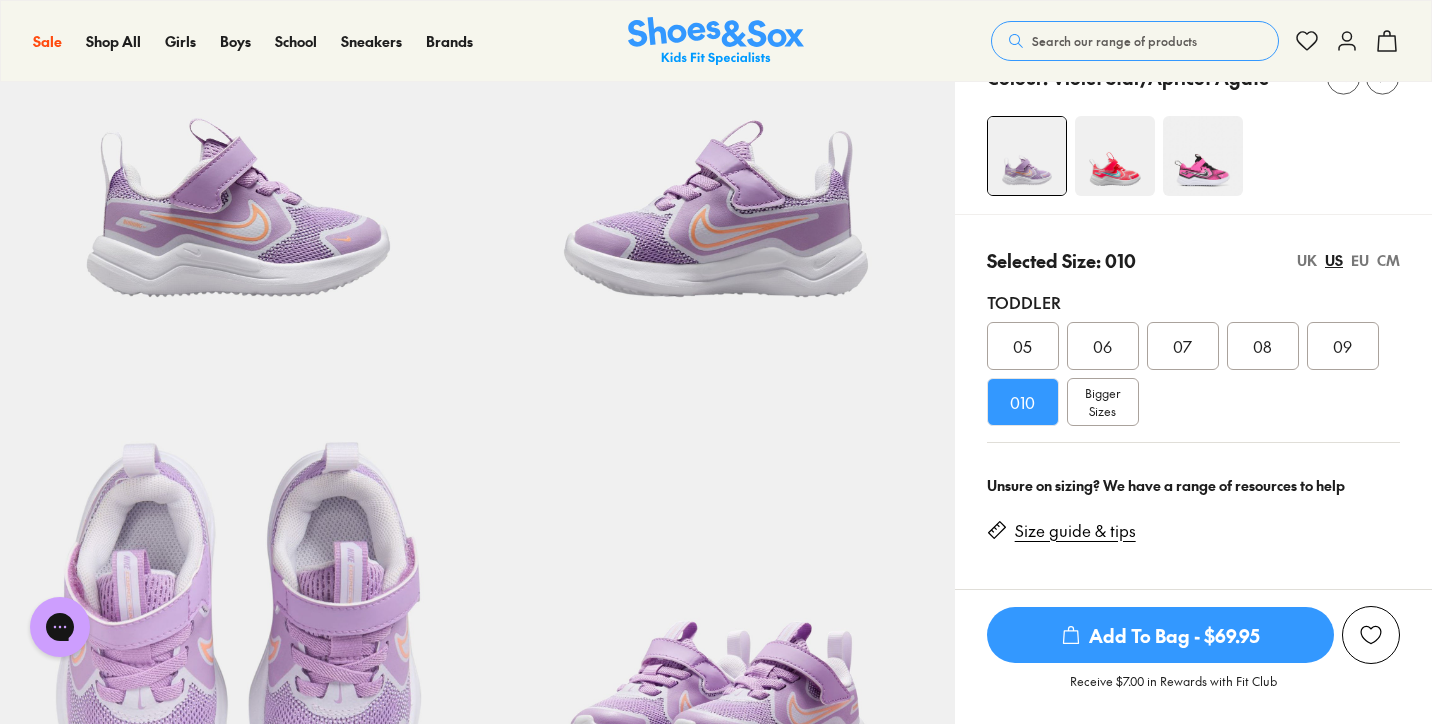scroll, scrollTop: 236, scrollLeft: 0, axis: vertical 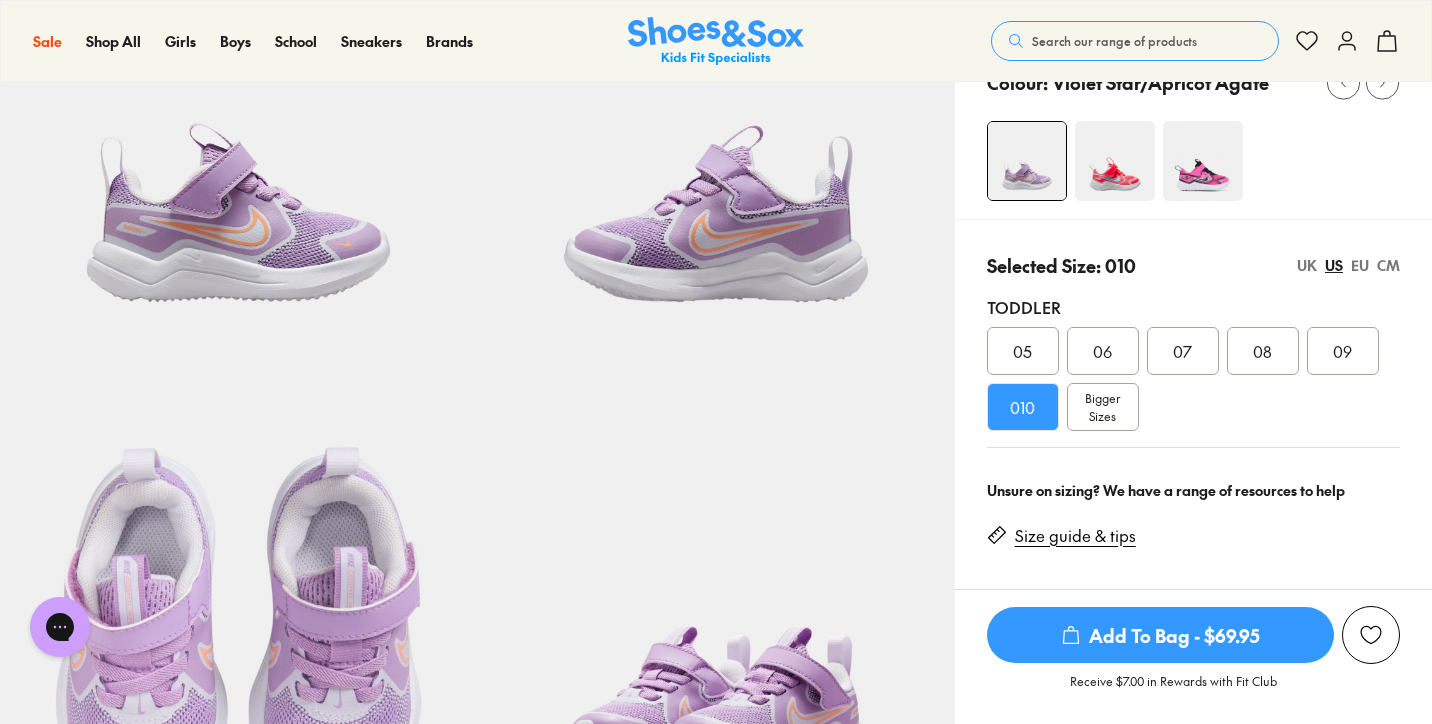 click on "CM" at bounding box center (1388, 265) 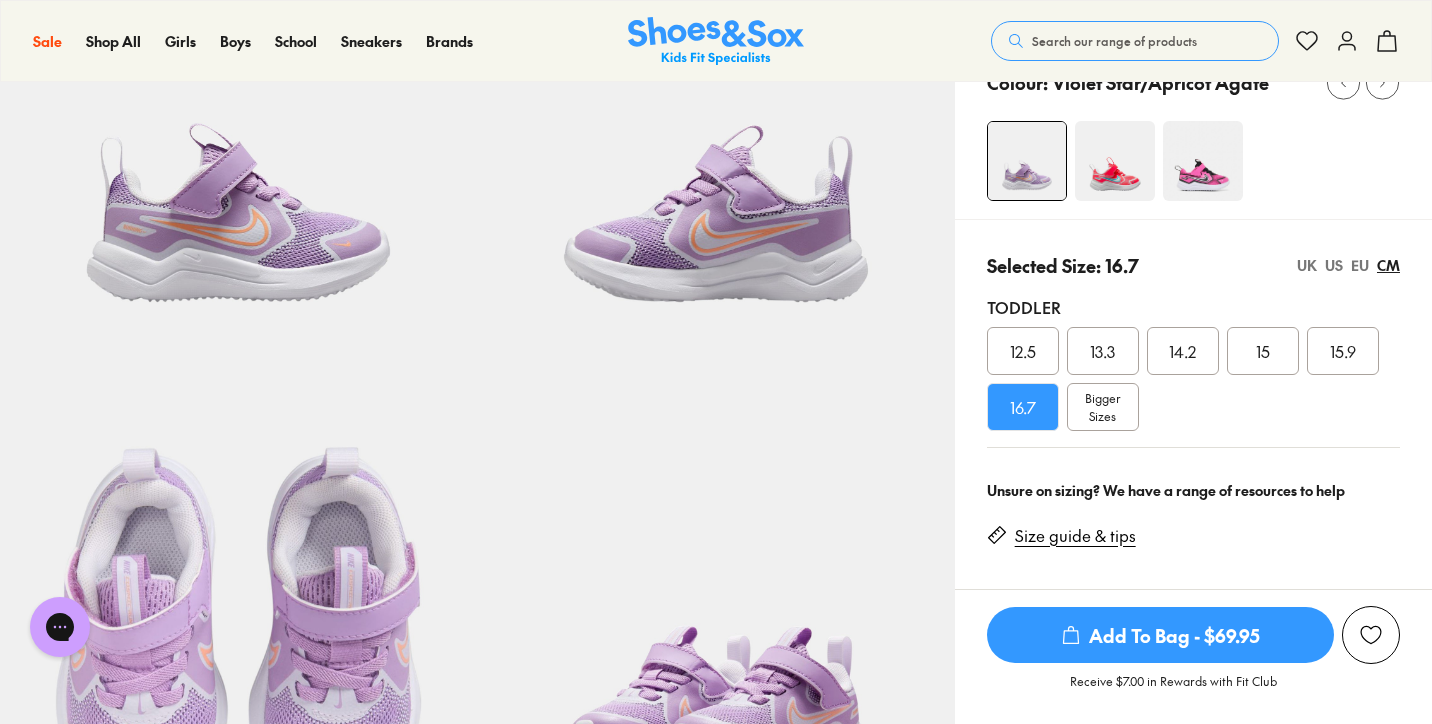 click on "US" at bounding box center (1334, 265) 